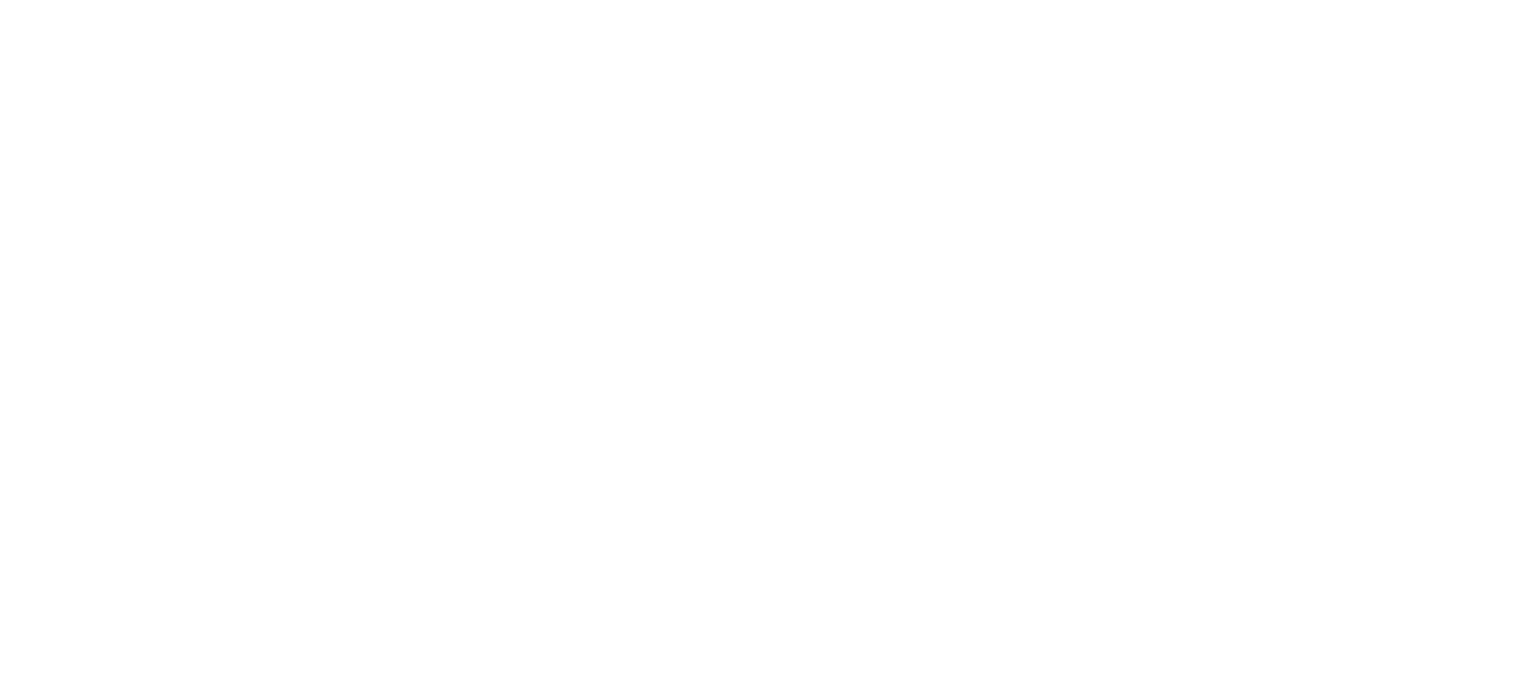 scroll, scrollTop: 0, scrollLeft: 0, axis: both 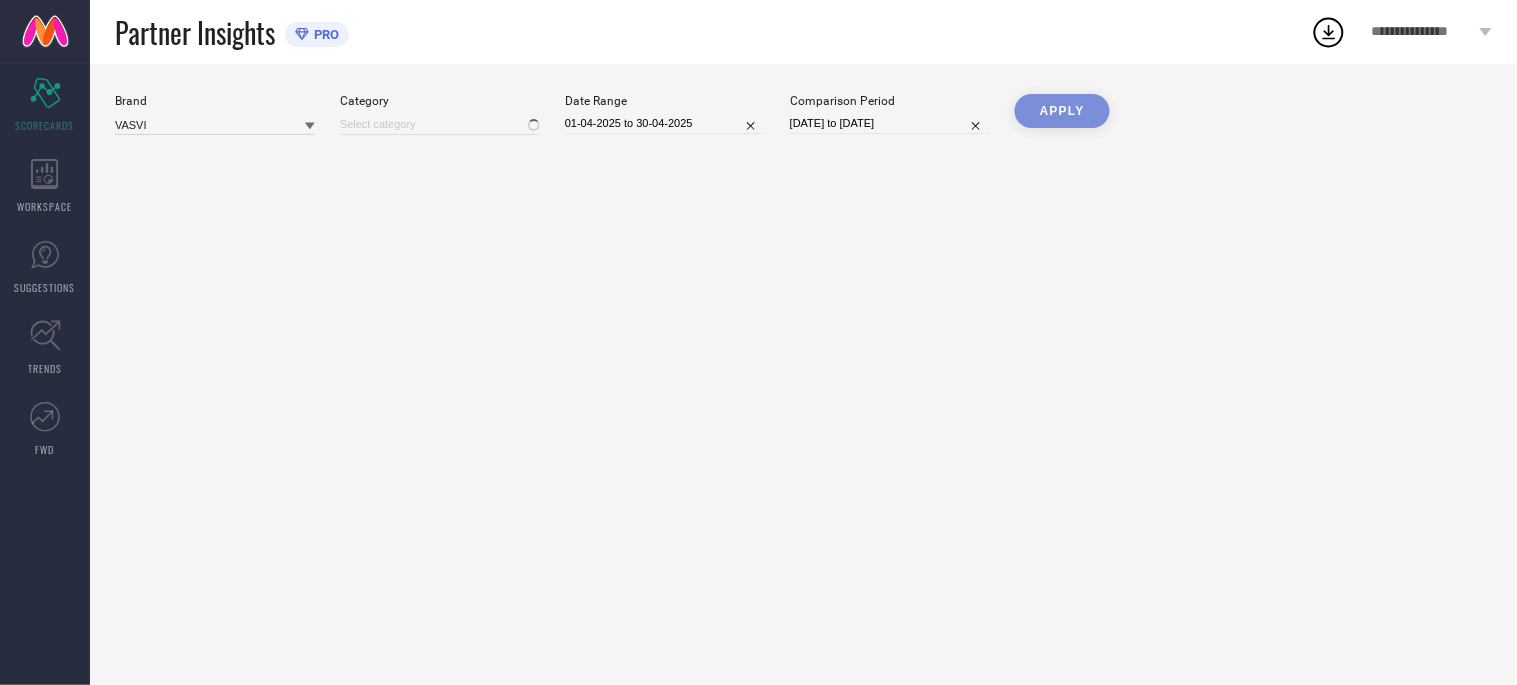 type on "All" 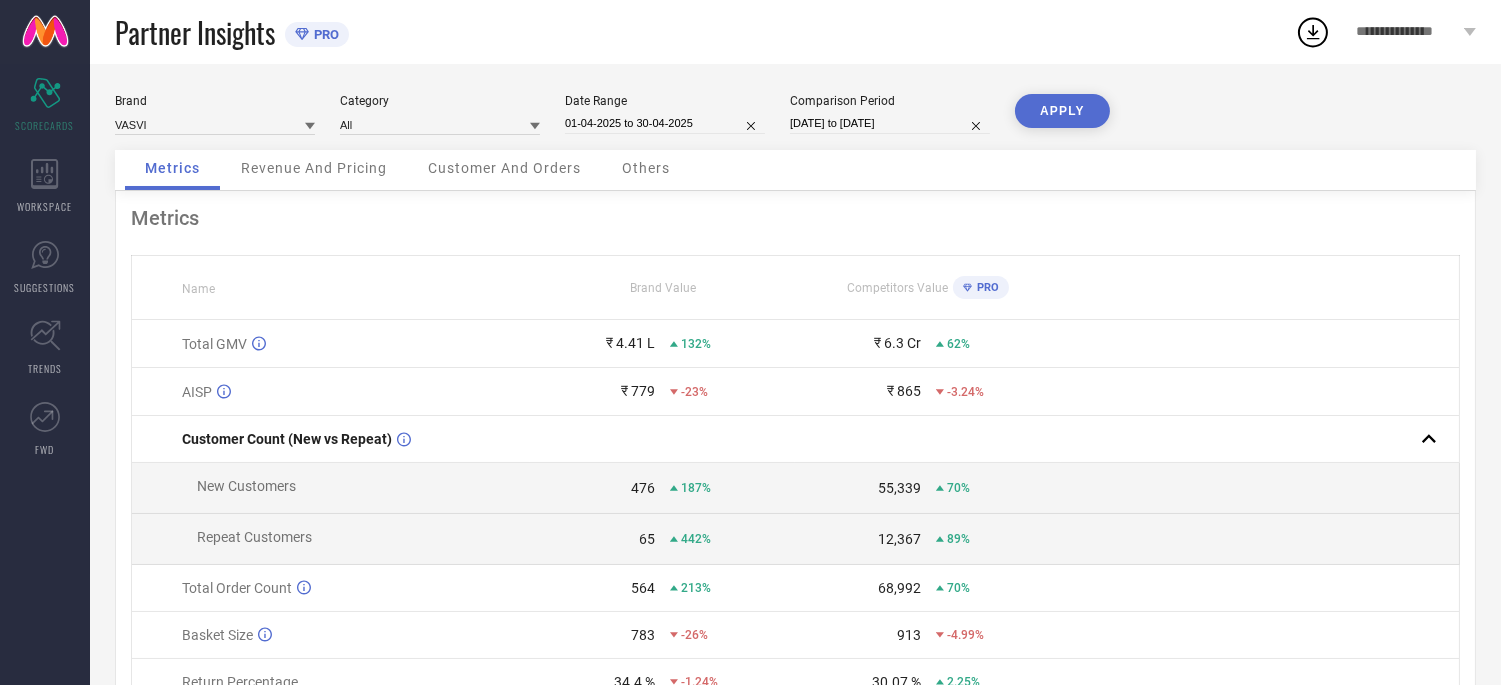 scroll, scrollTop: 111, scrollLeft: 0, axis: vertical 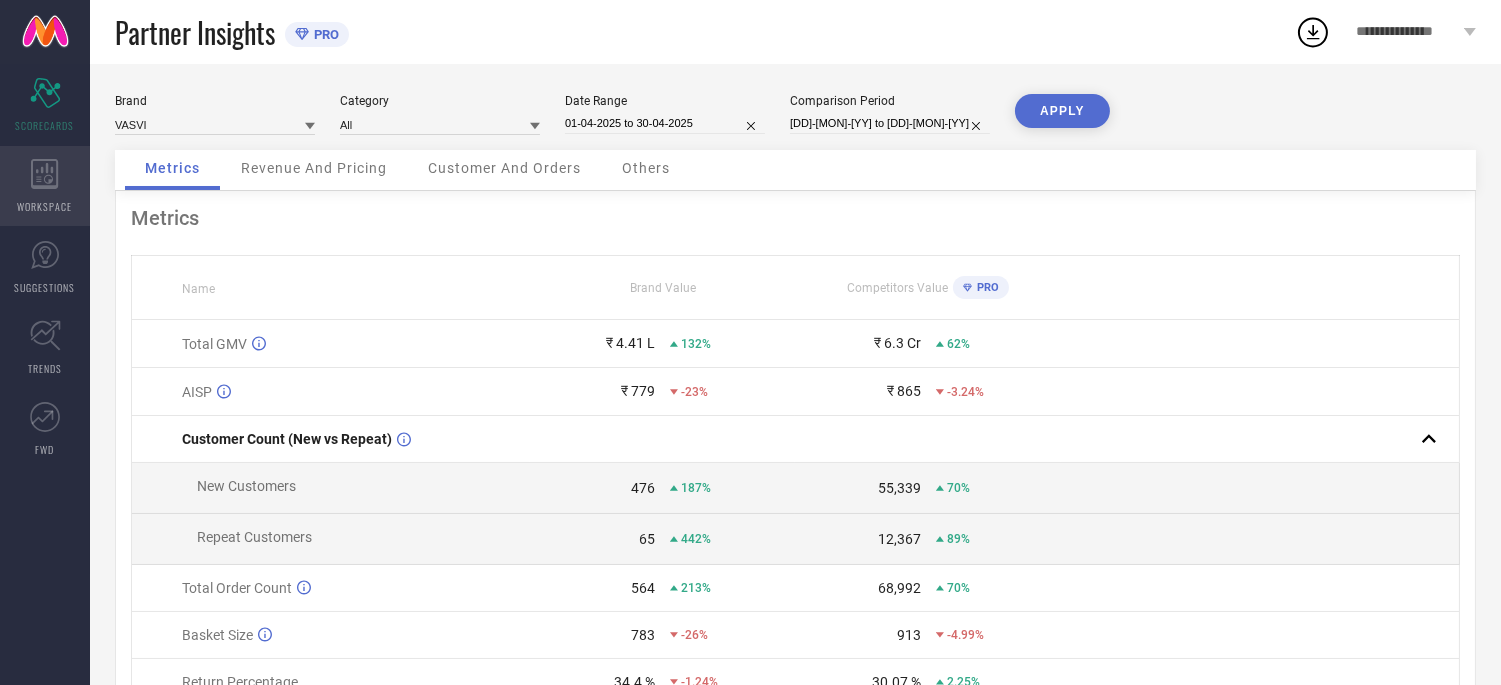 click 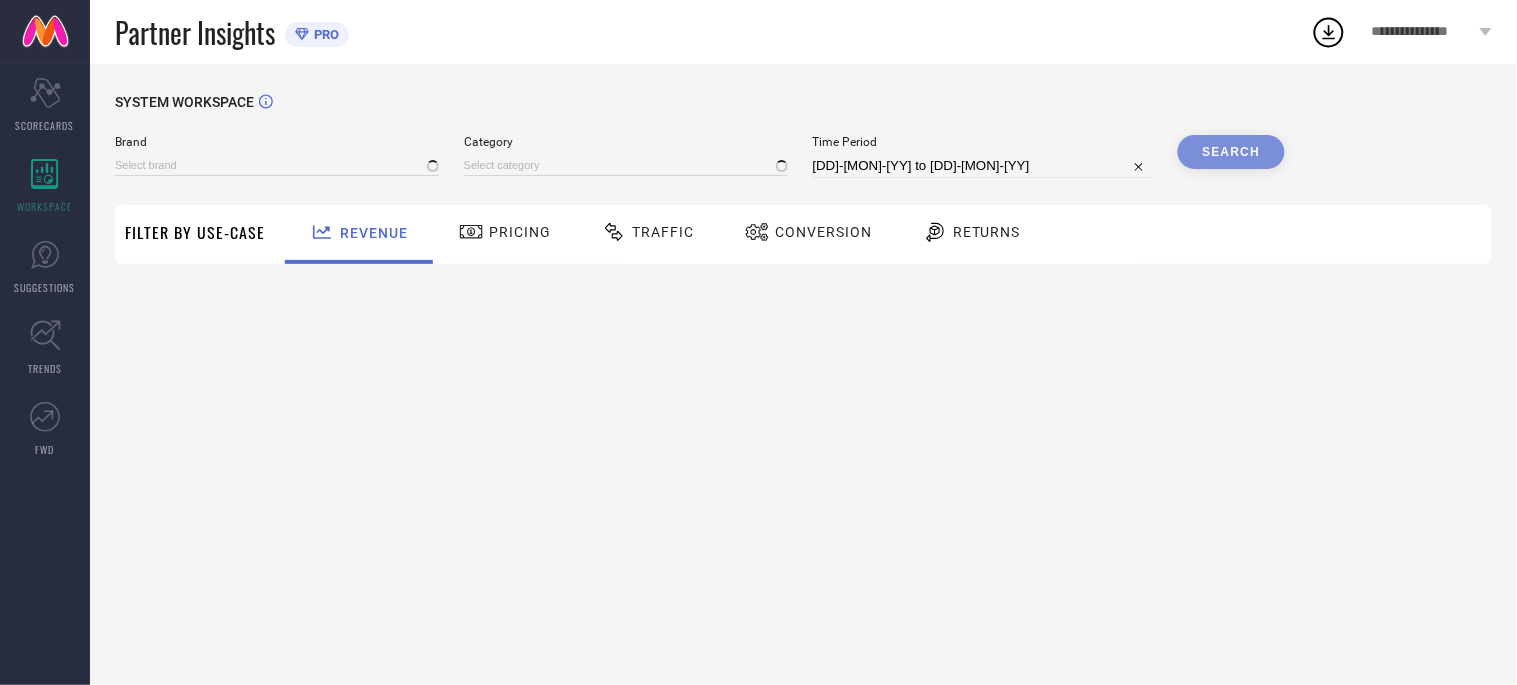 type on "VASVI" 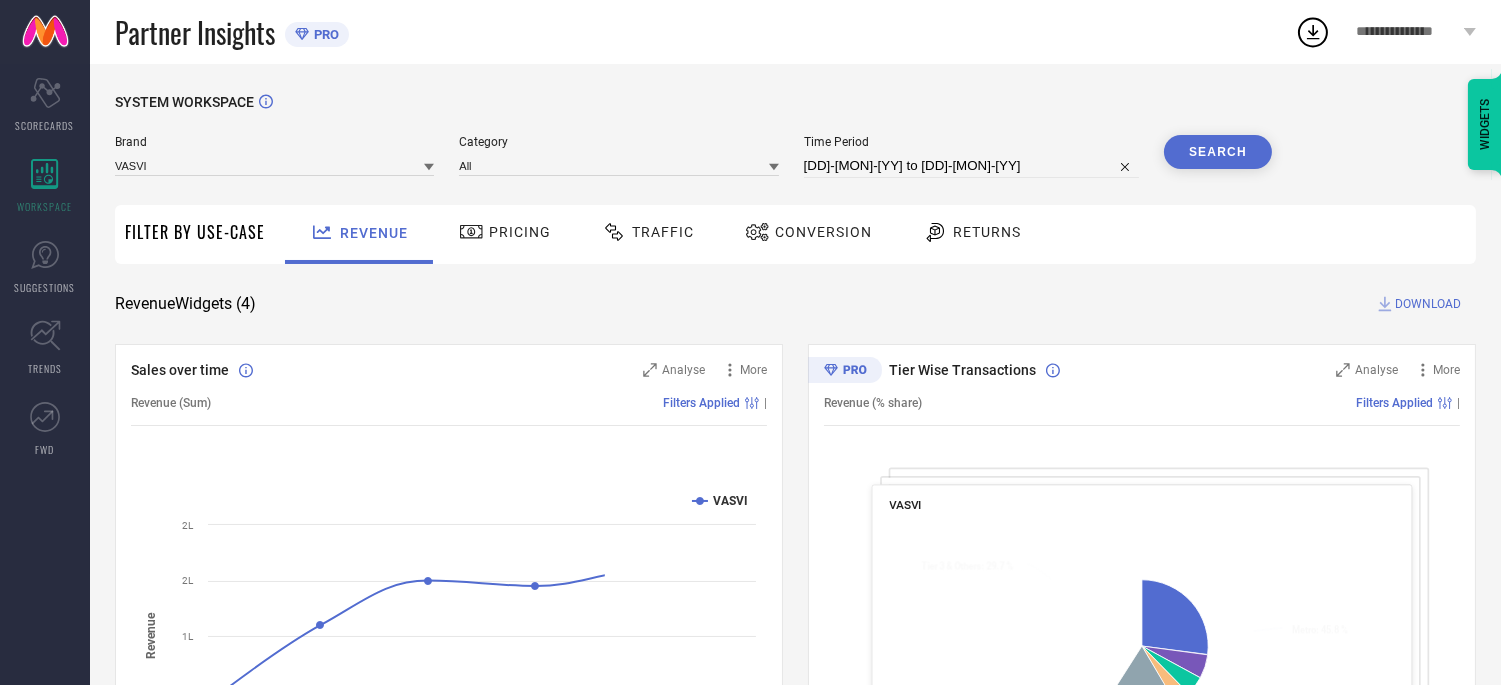 click on "Returns" at bounding box center [987, 232] 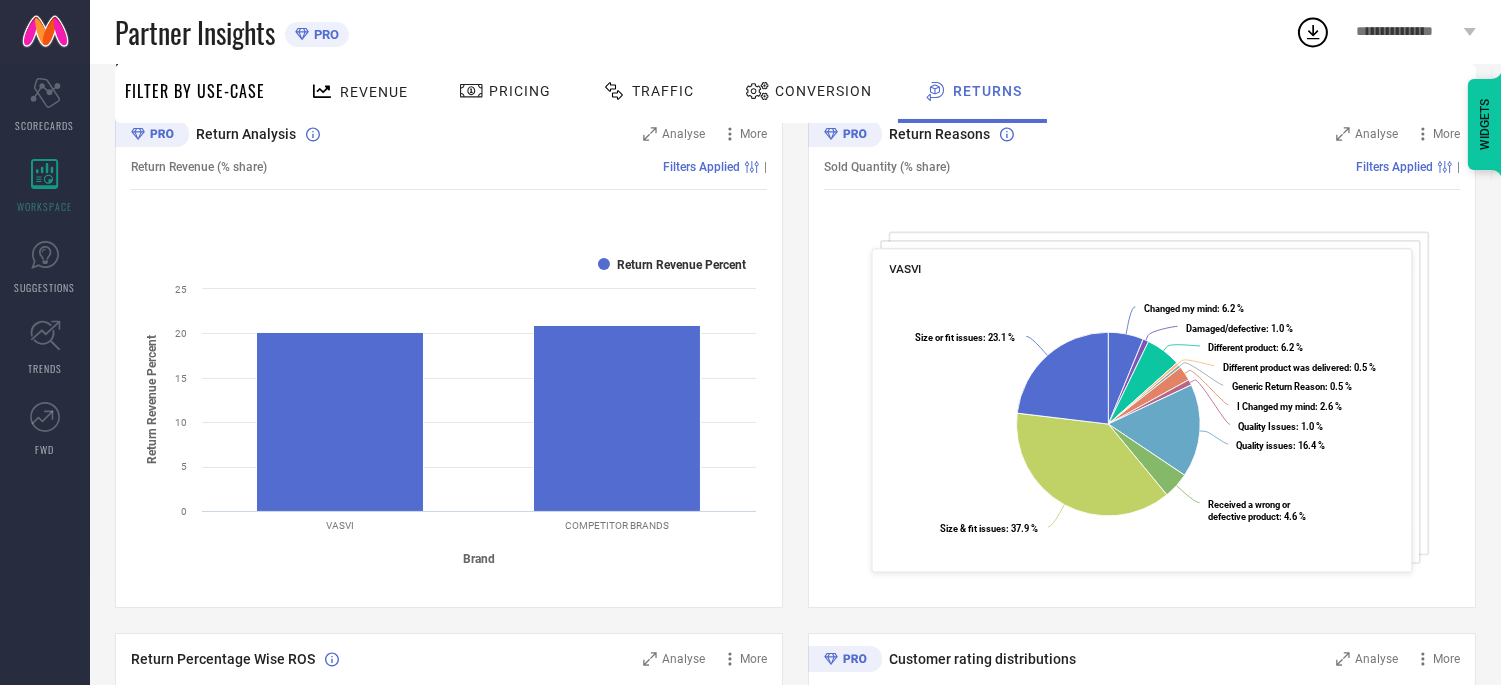 scroll, scrollTop: 222, scrollLeft: 0, axis: vertical 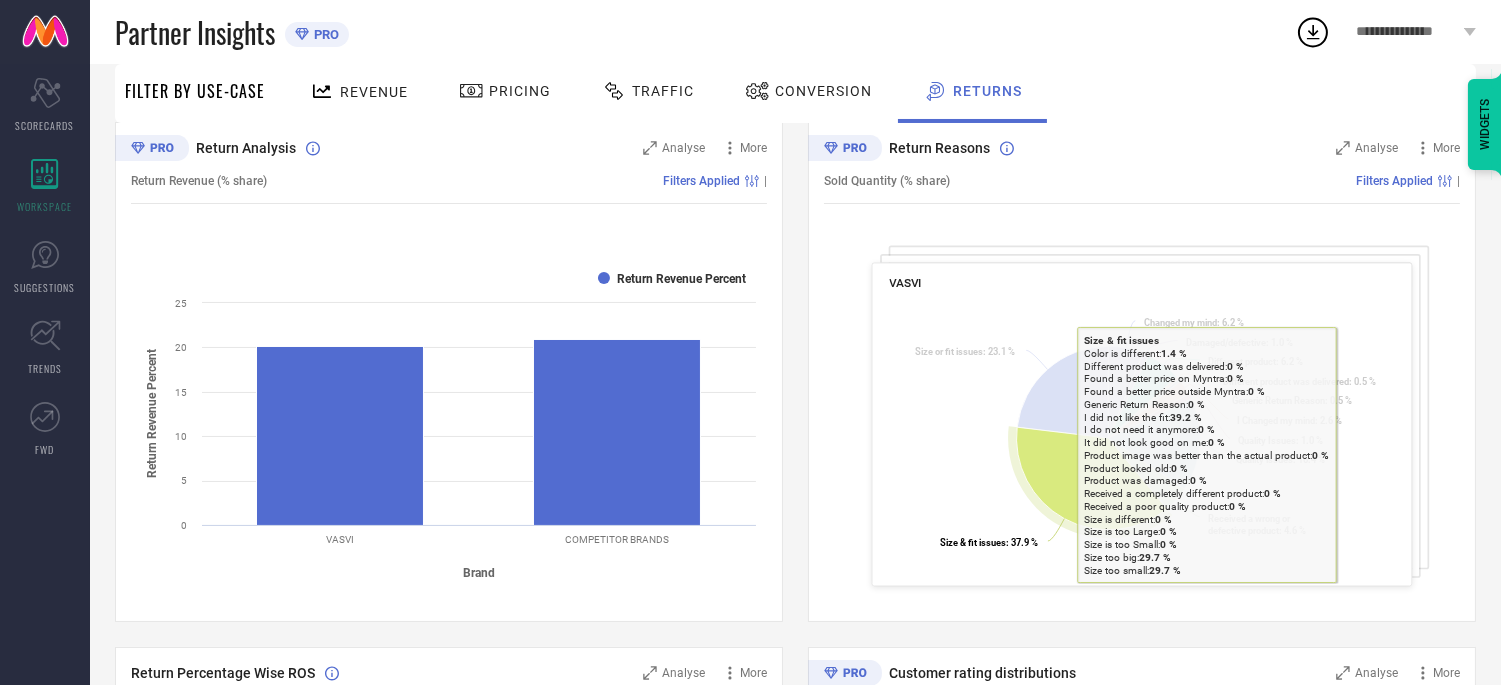 click 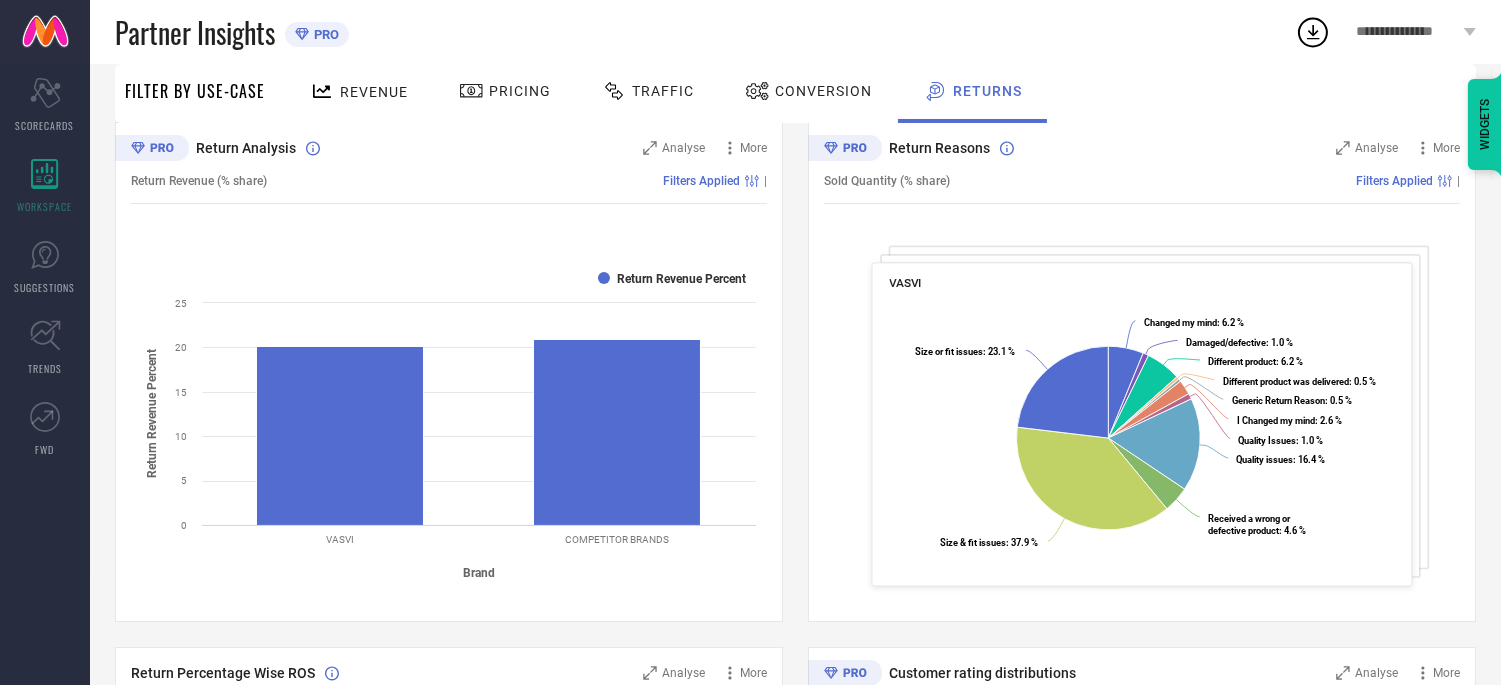 drag, startPoint x: 1044, startPoint y: 452, endPoint x: 1516, endPoint y: 513, distance: 475.9254 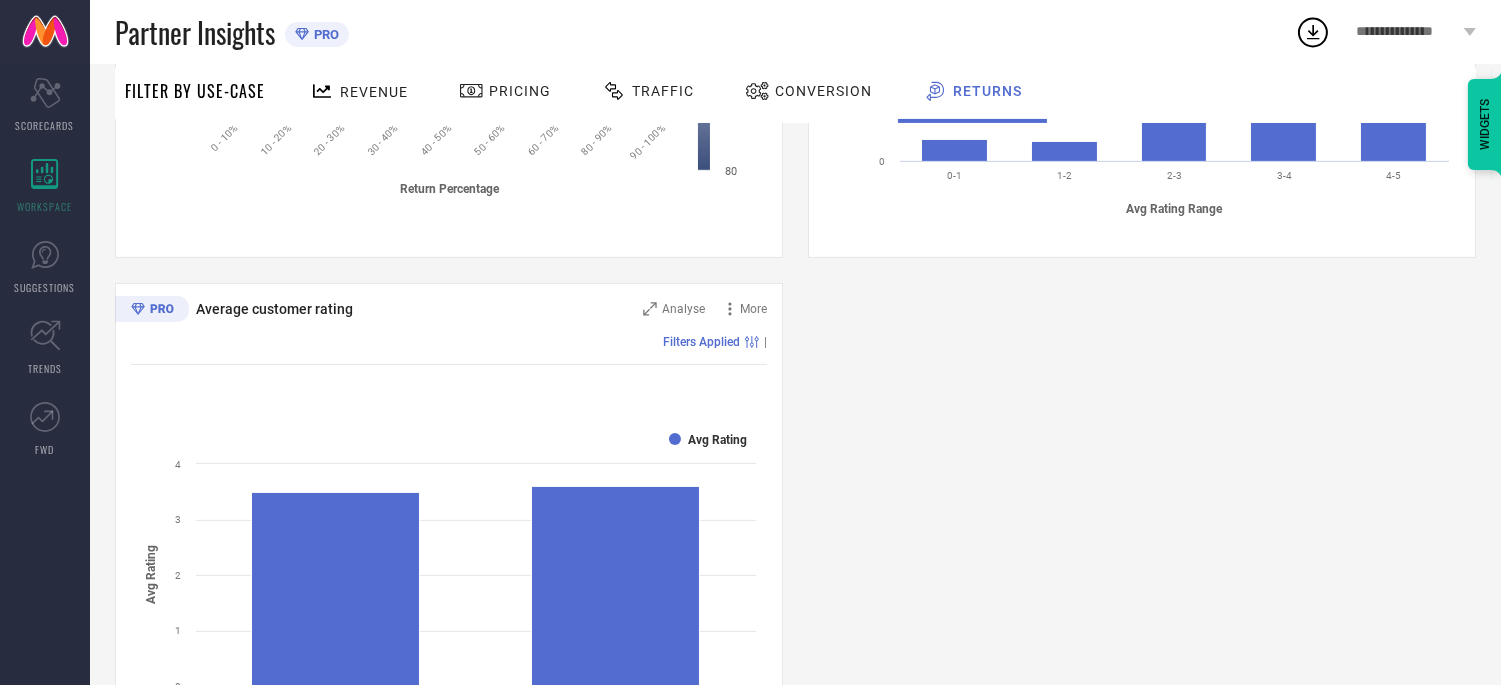 scroll, scrollTop: 1238, scrollLeft: 0, axis: vertical 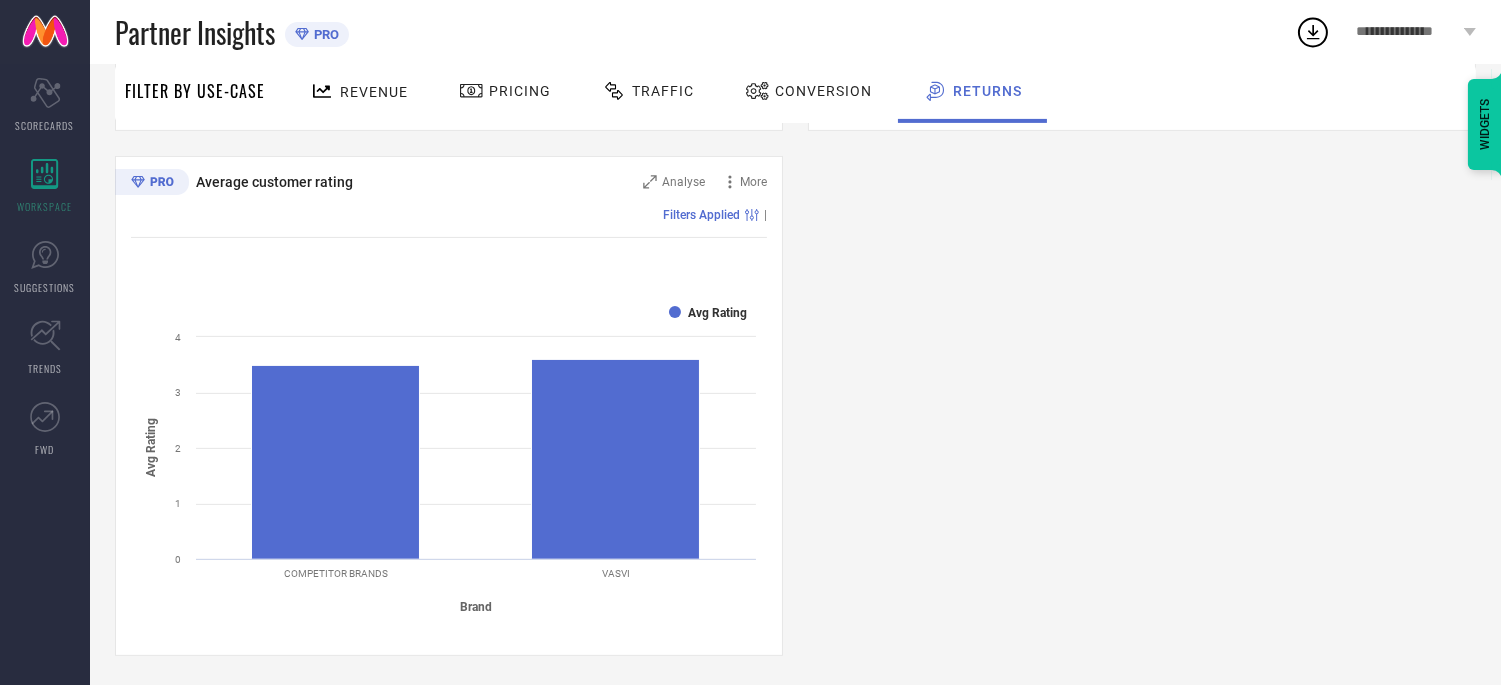 click on "Revenue" at bounding box center [359, 91] 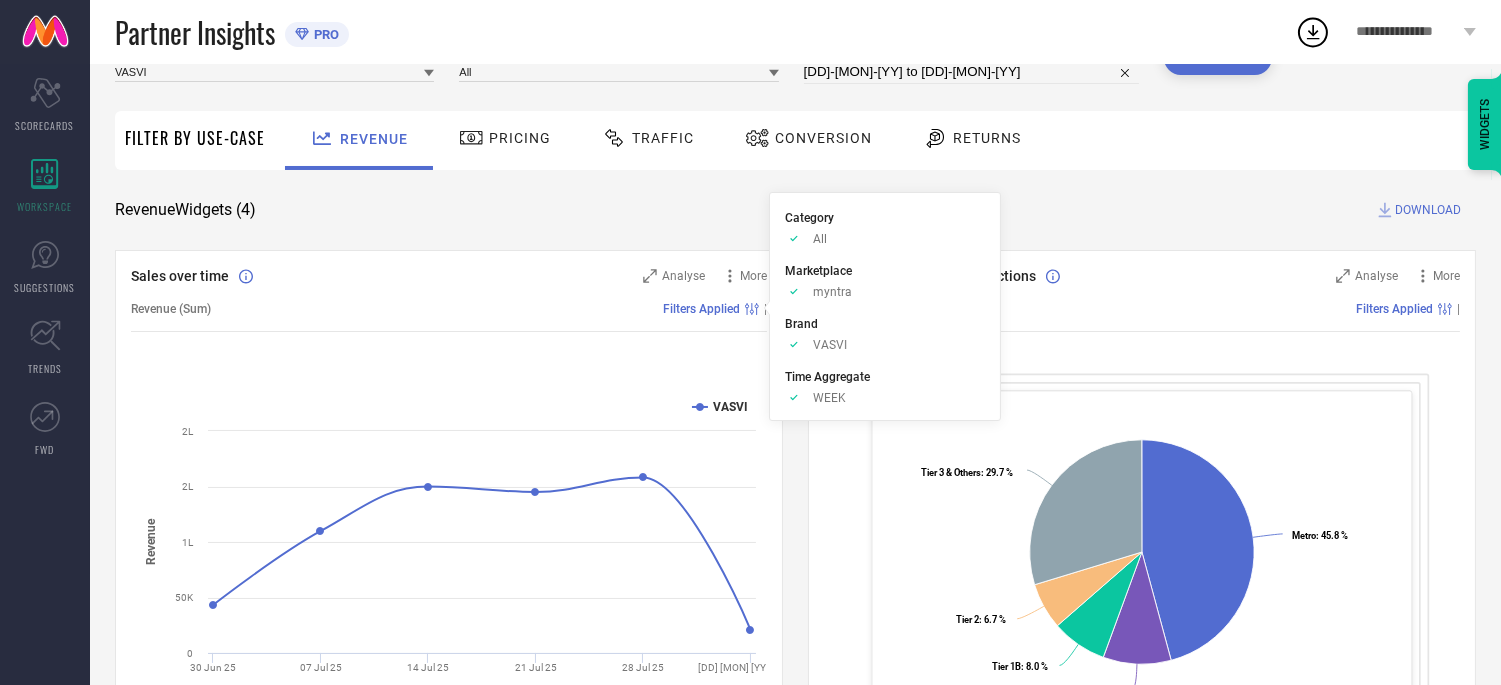 scroll, scrollTop: 222, scrollLeft: 0, axis: vertical 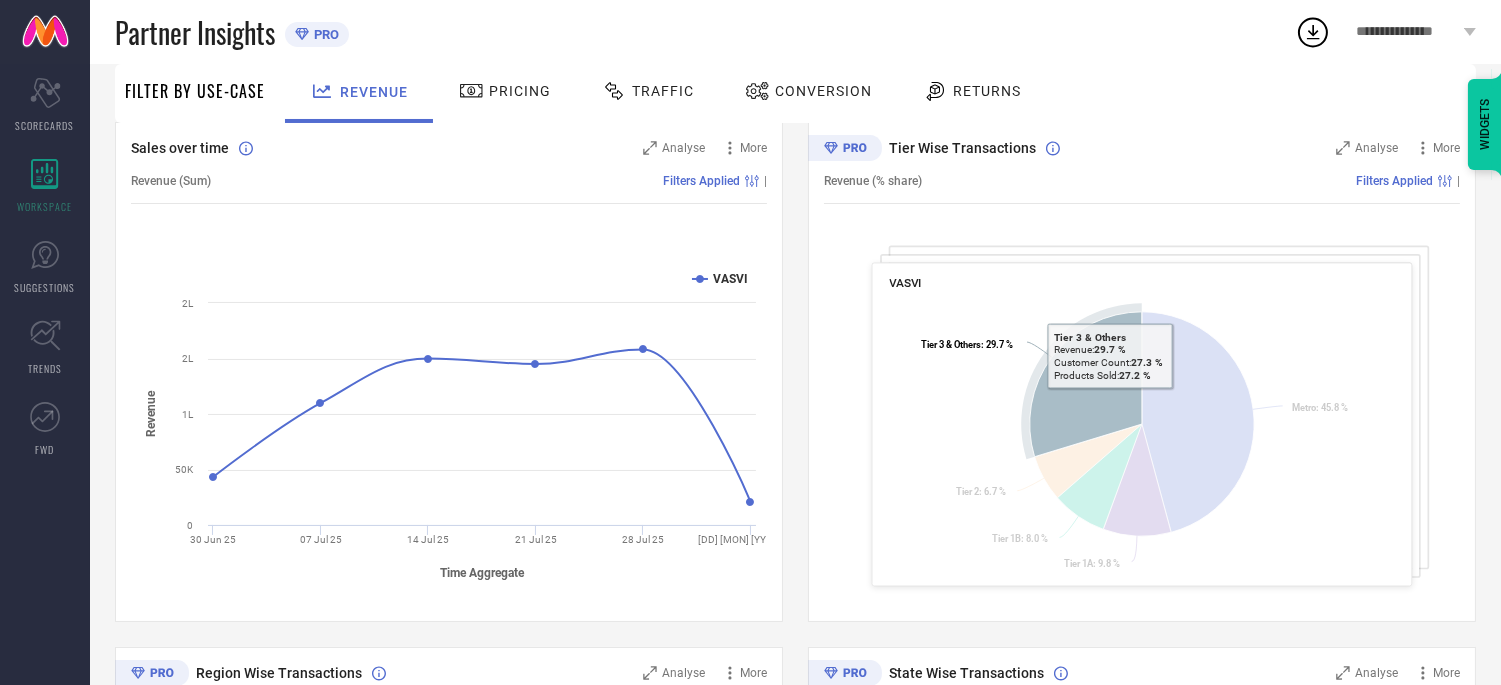click 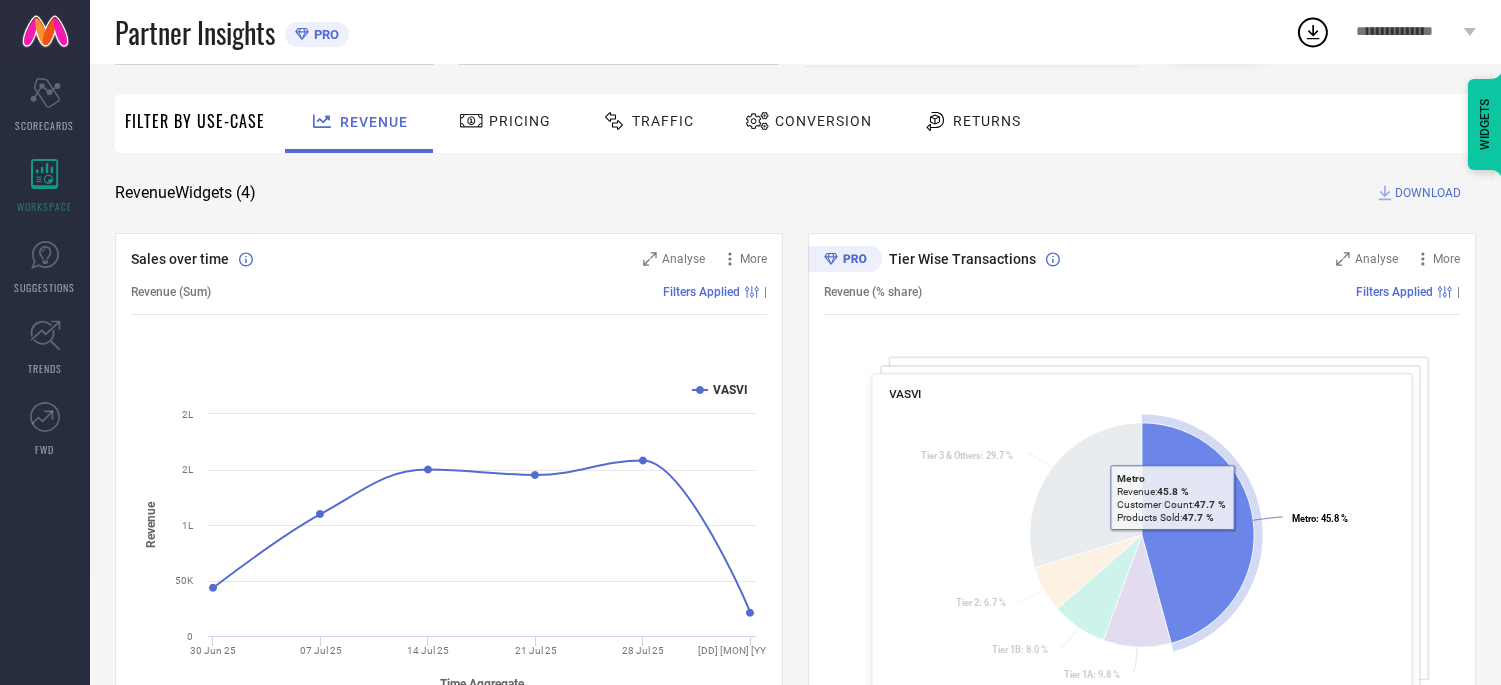 scroll, scrollTop: 222, scrollLeft: 0, axis: vertical 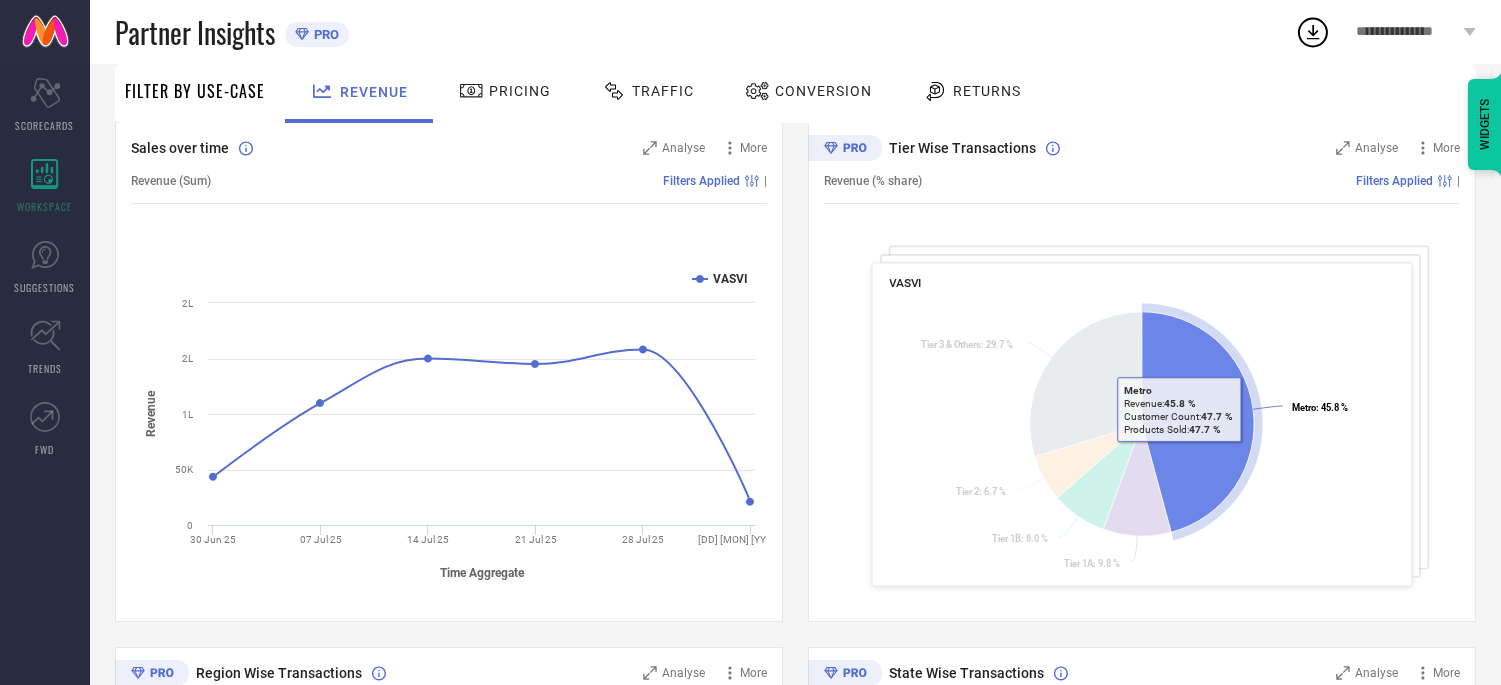 click 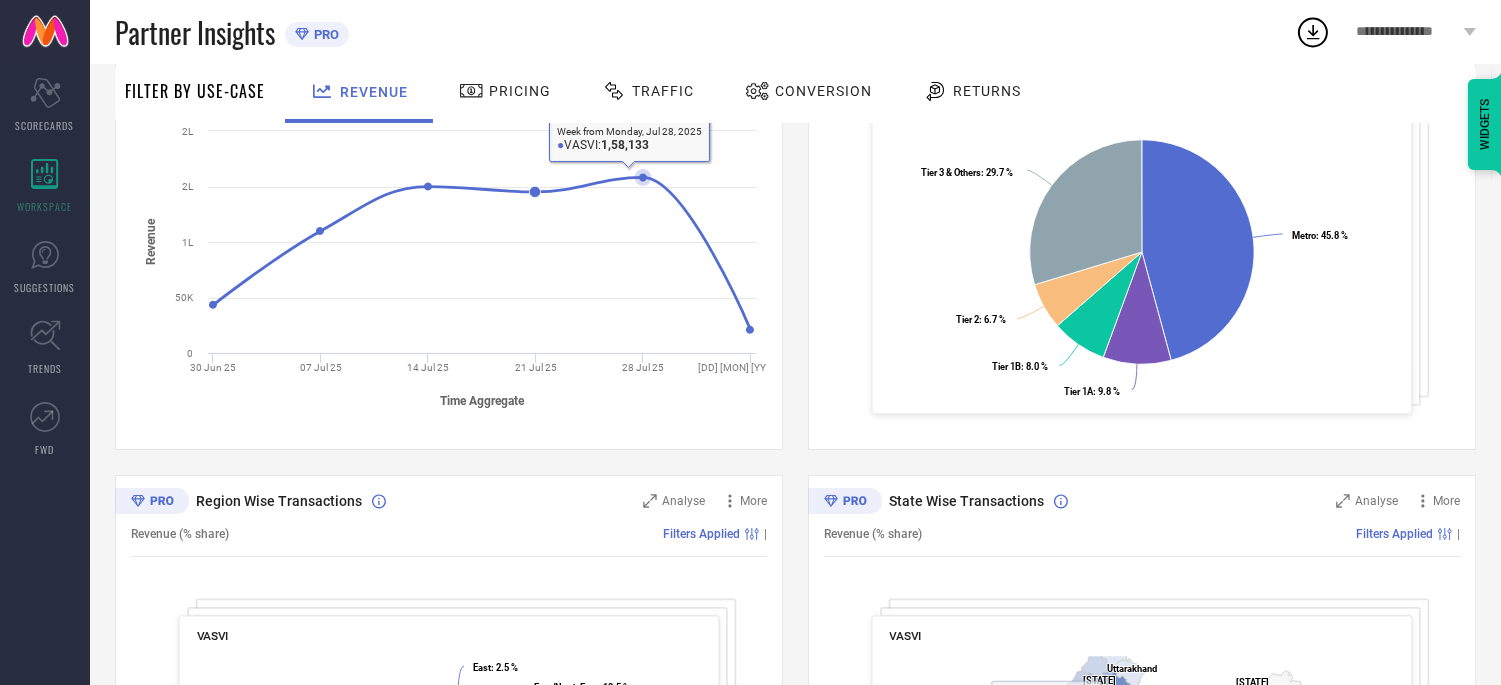 scroll, scrollTop: 713, scrollLeft: 0, axis: vertical 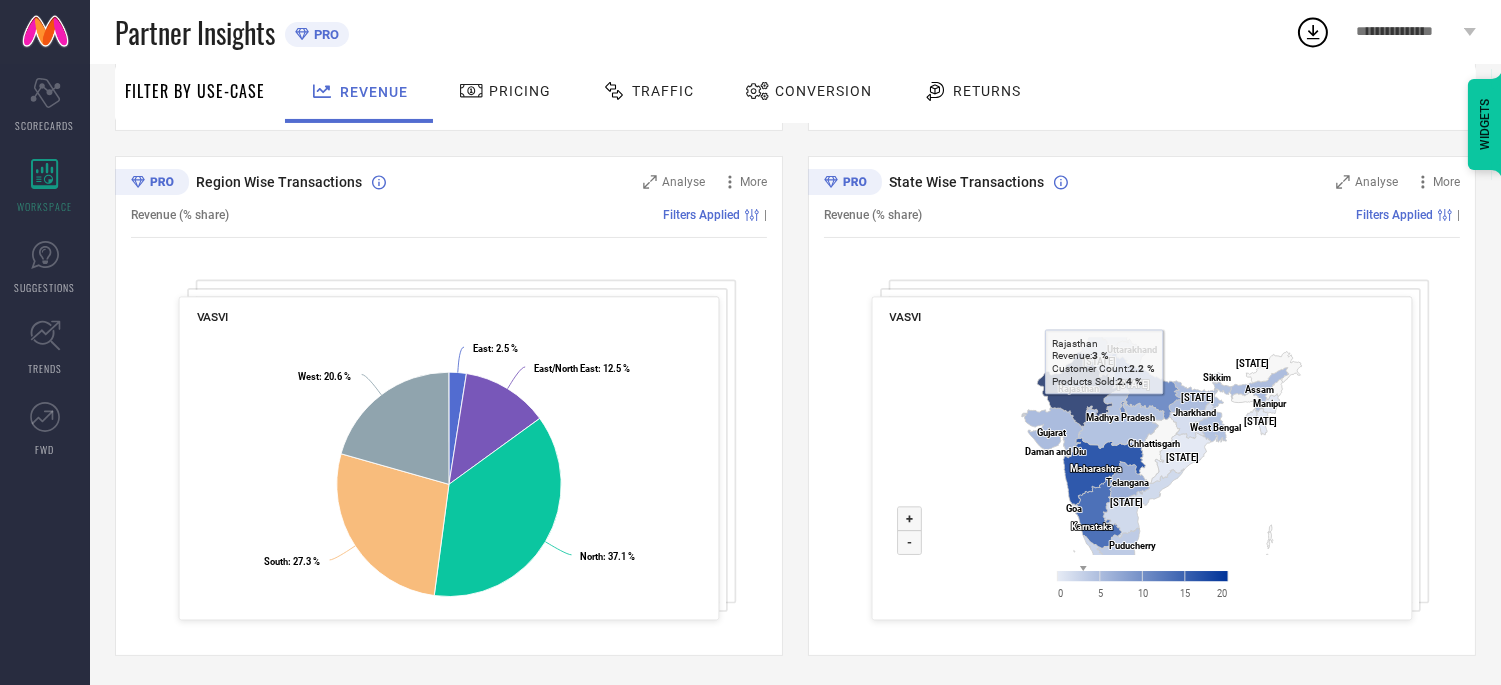 click 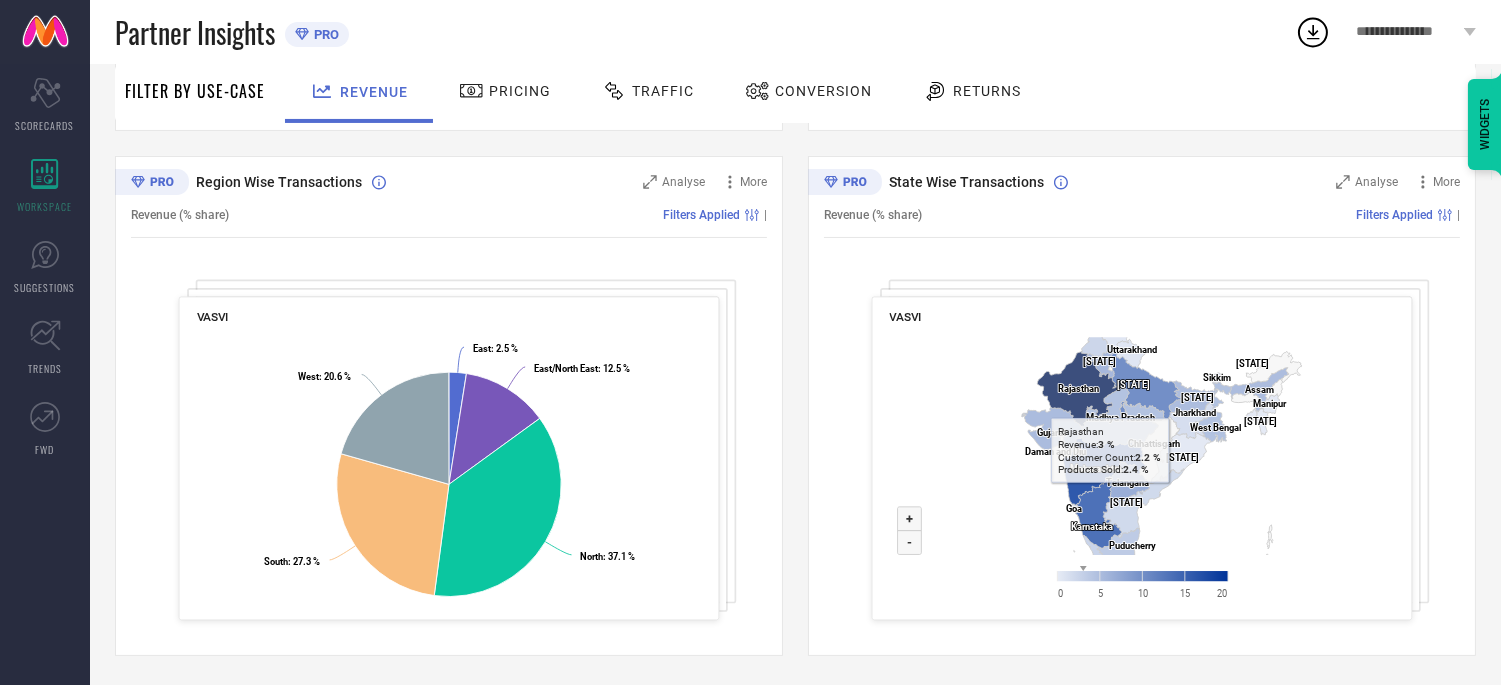 click 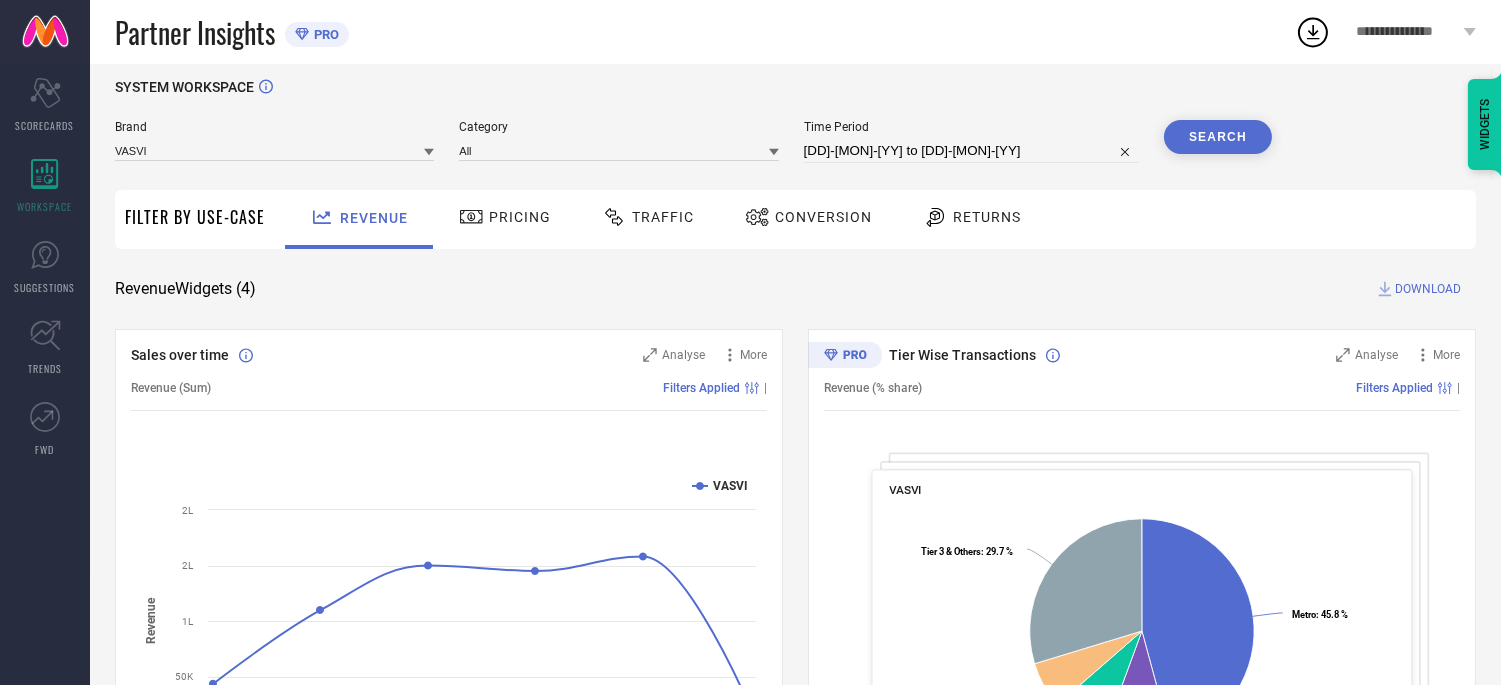 scroll, scrollTop: 0, scrollLeft: 0, axis: both 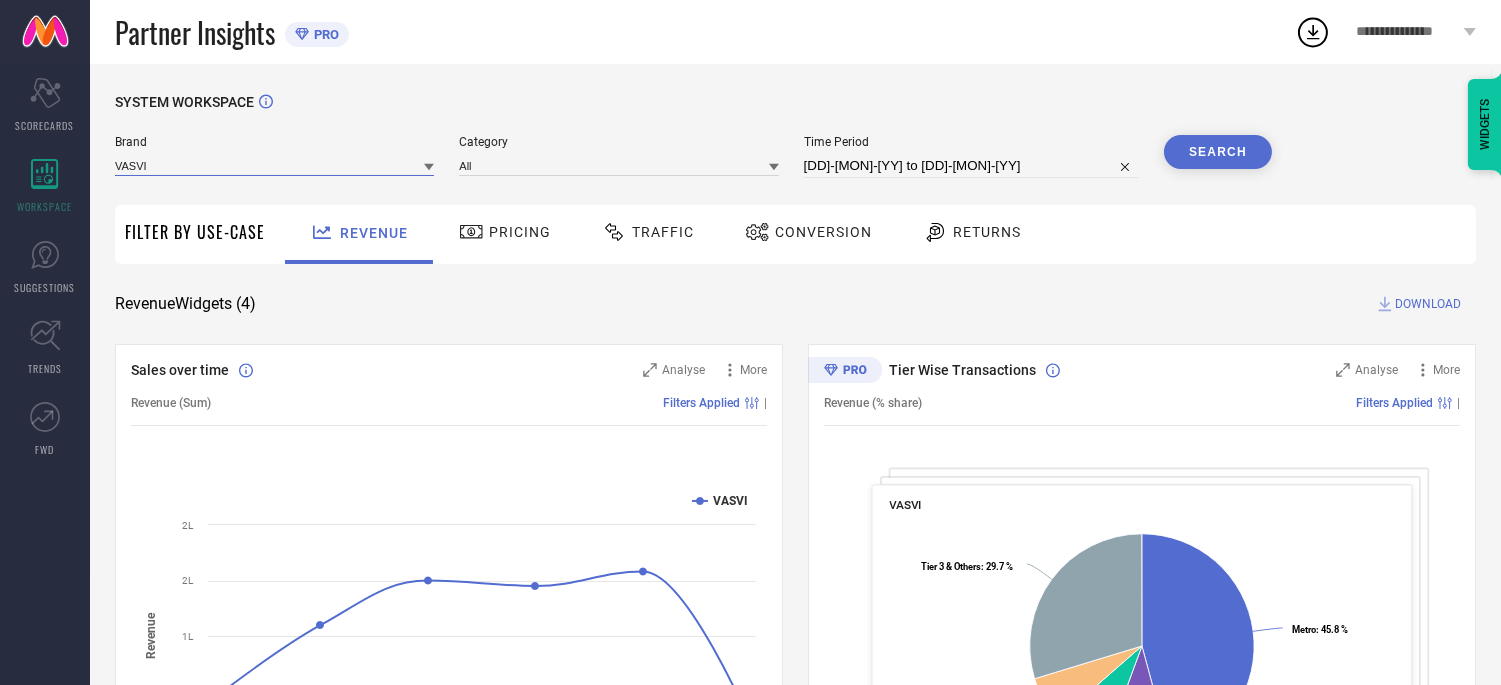 click at bounding box center [274, 165] 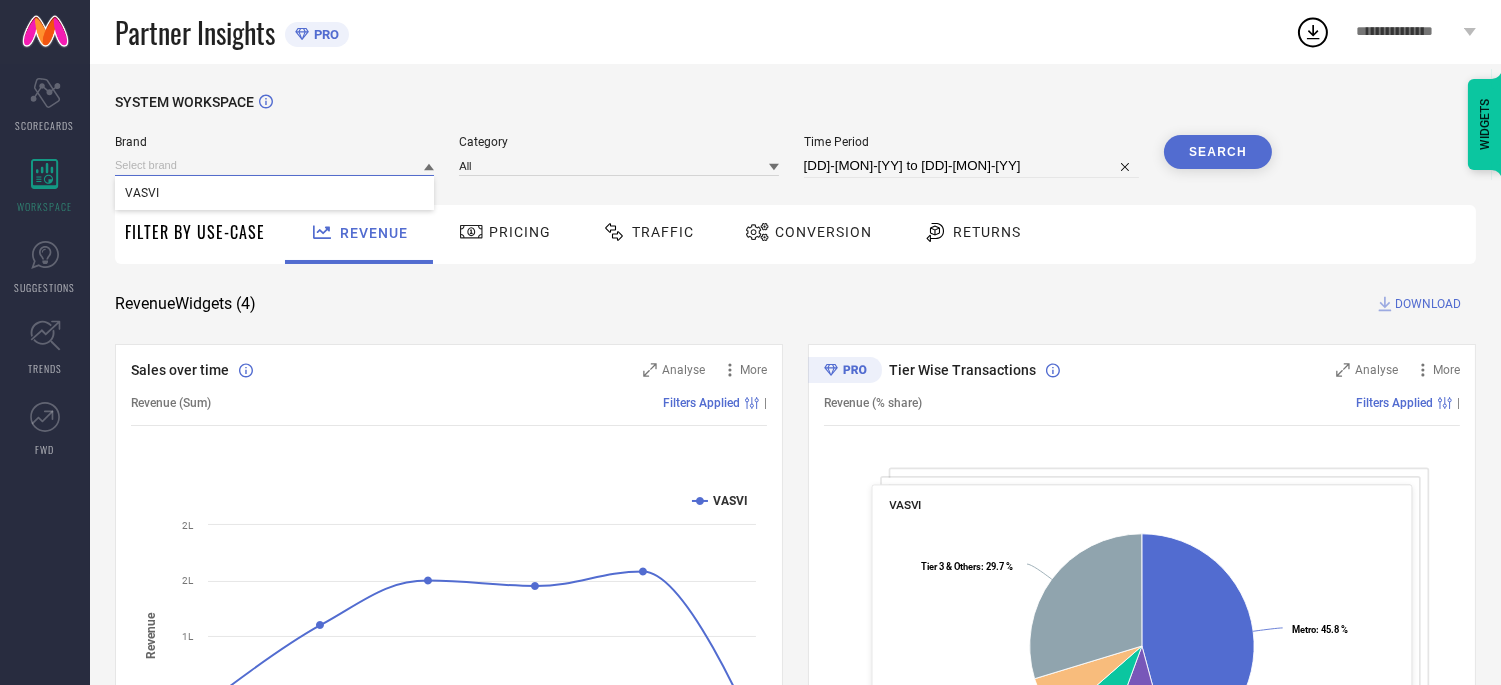 click at bounding box center [274, 165] 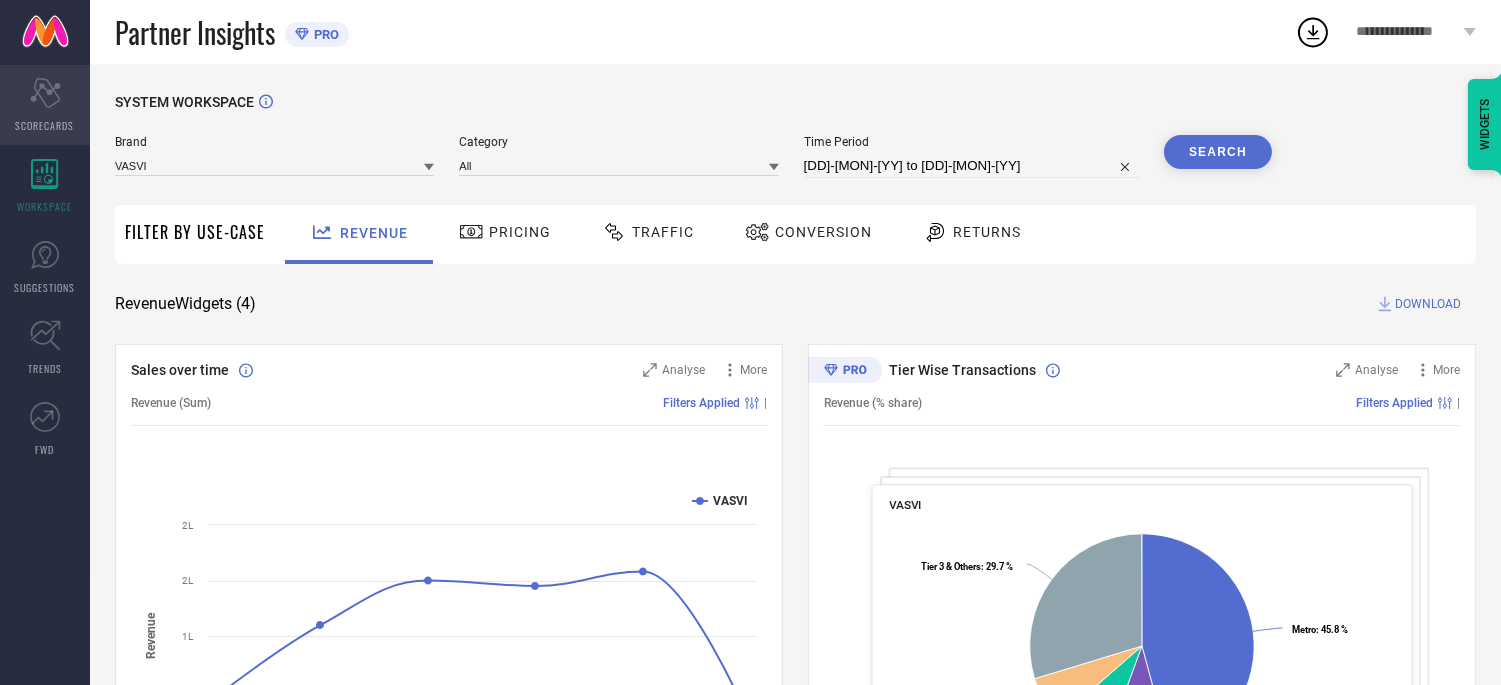 click on "Scorecard SCORECARDS" at bounding box center (45, 105) 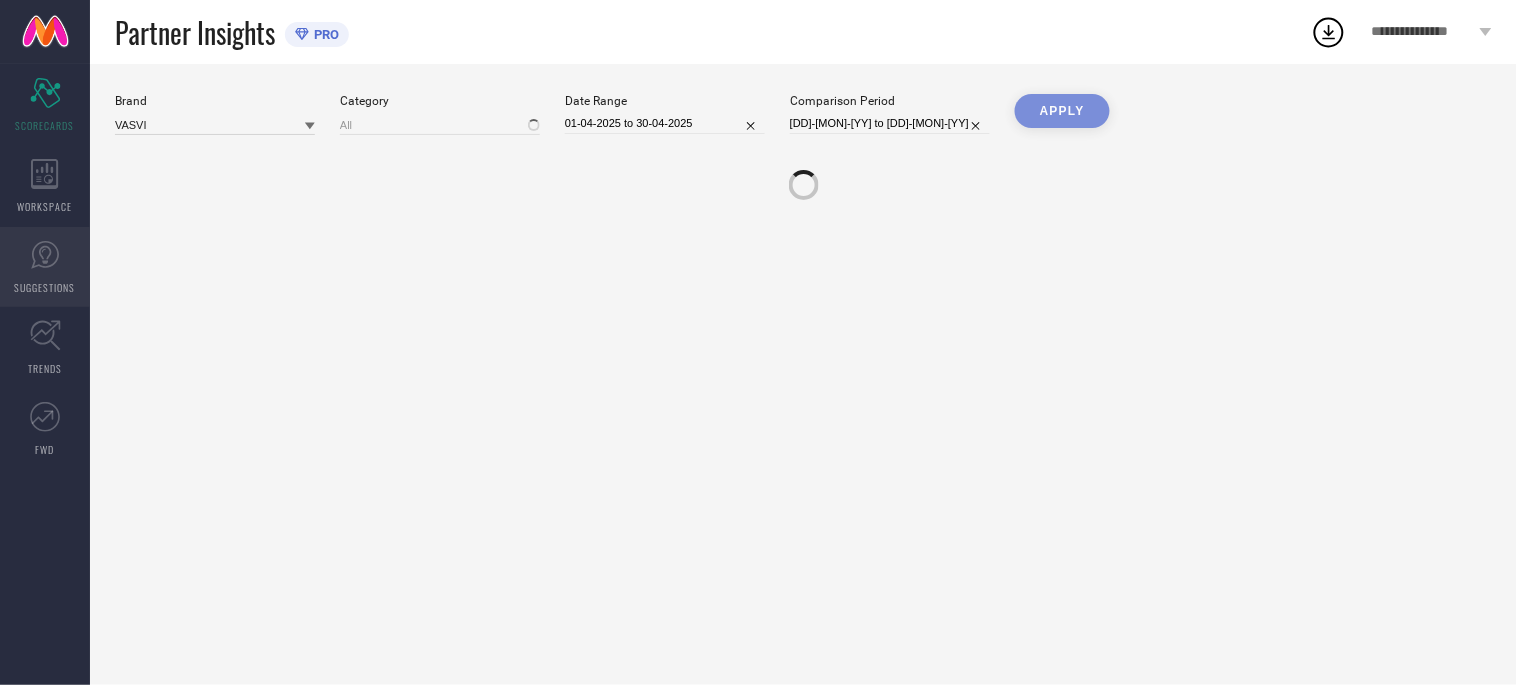 click 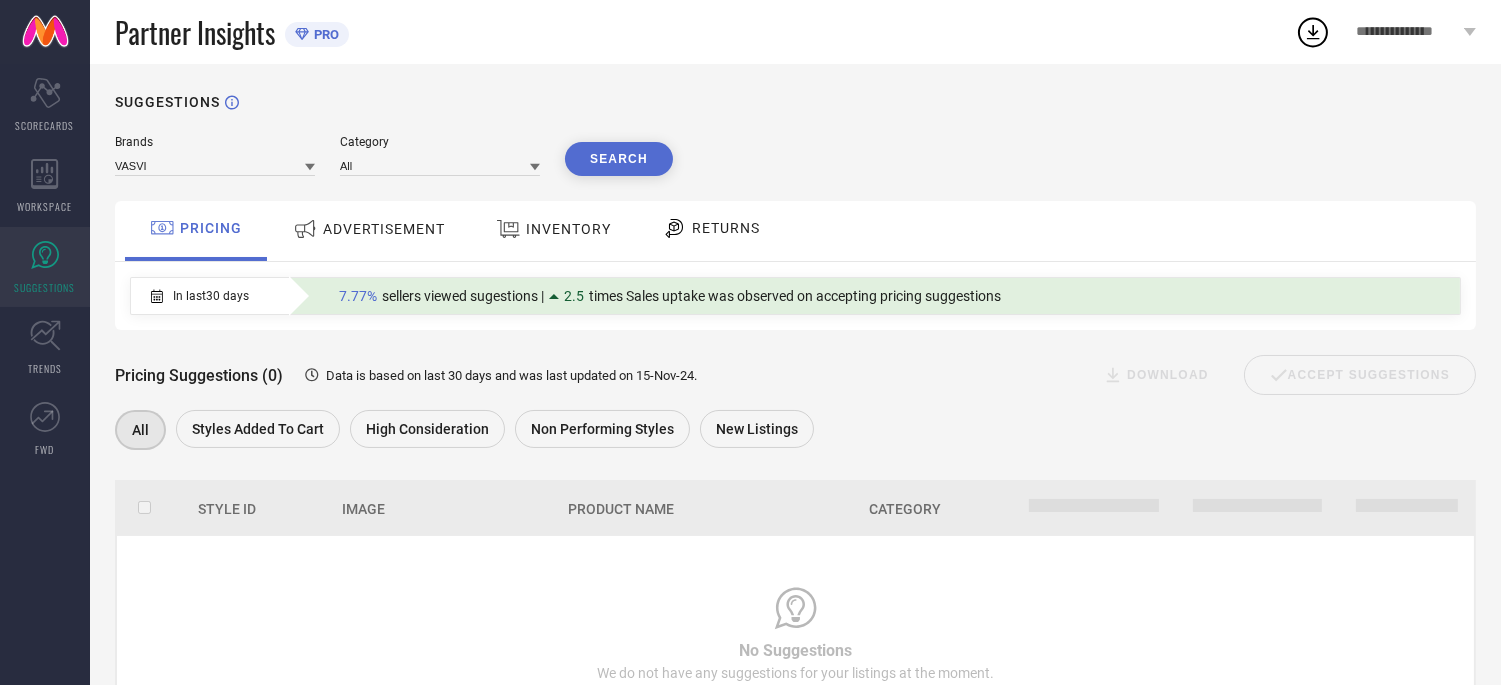 click on "INVENTORY" at bounding box center [553, 229] 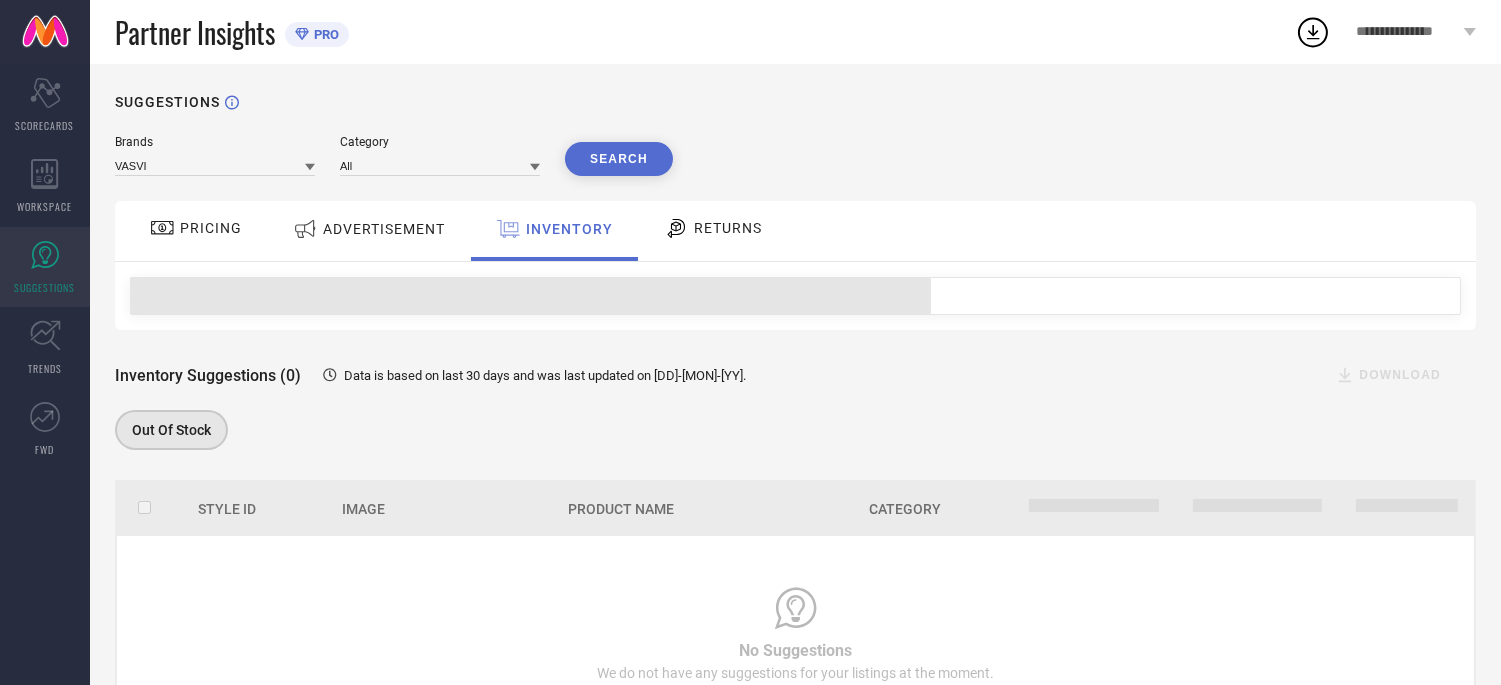 click on "ADVERTISEMENT" at bounding box center (369, 229) 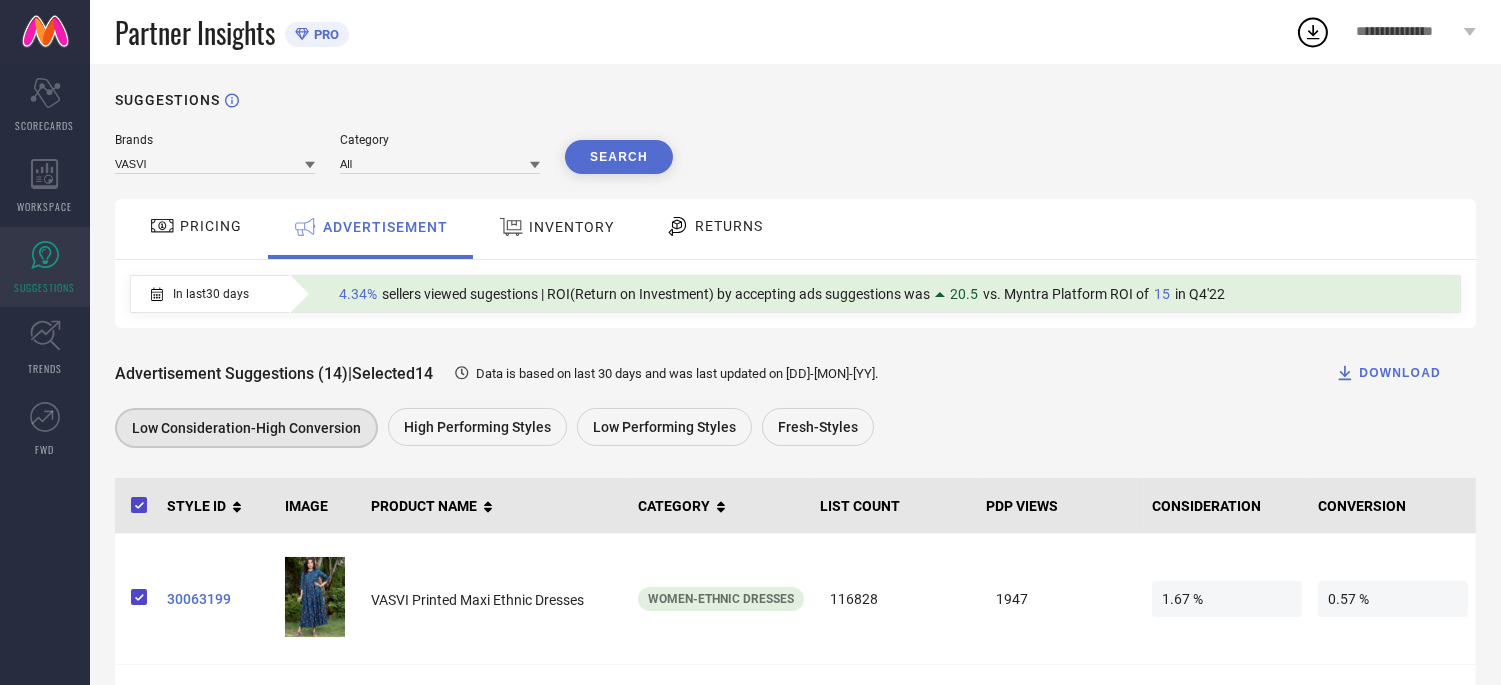 scroll, scrollTop: 0, scrollLeft: 0, axis: both 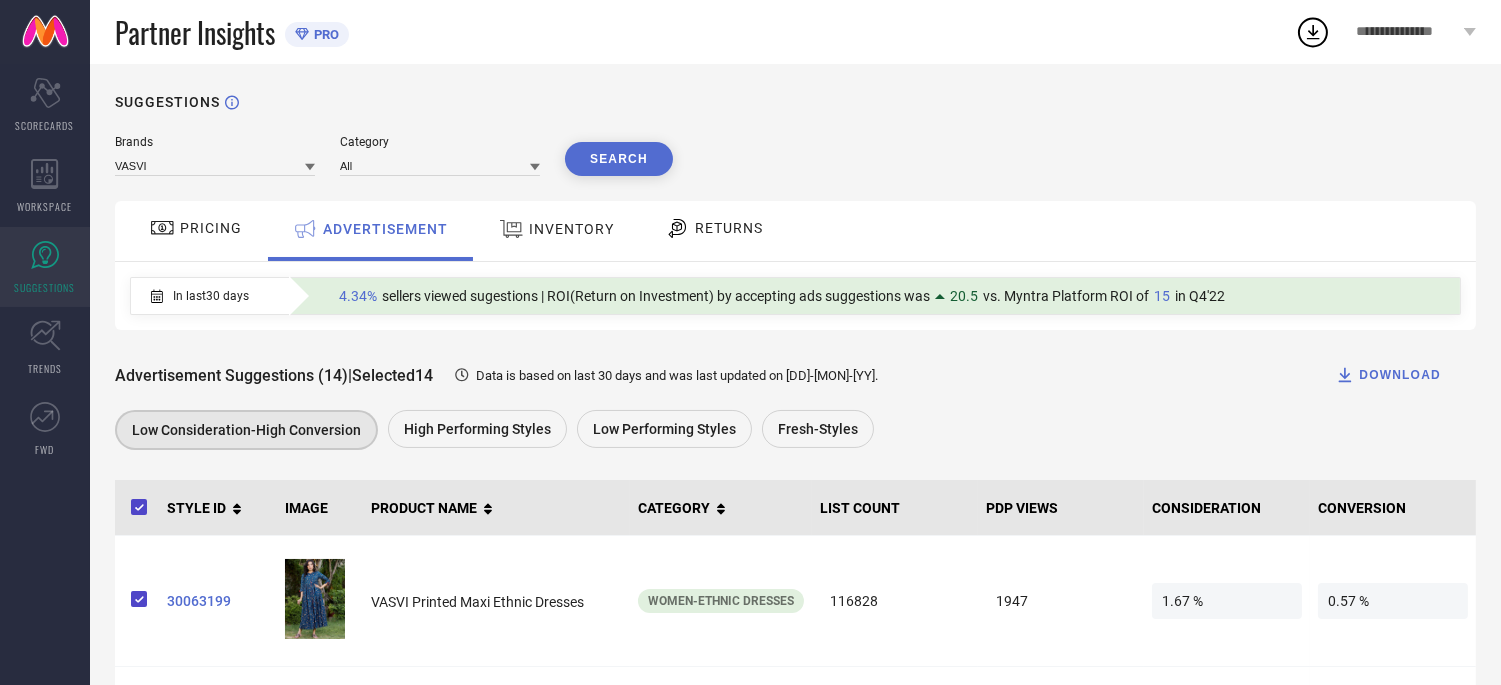 click on "INVENTORY" at bounding box center (556, 231) 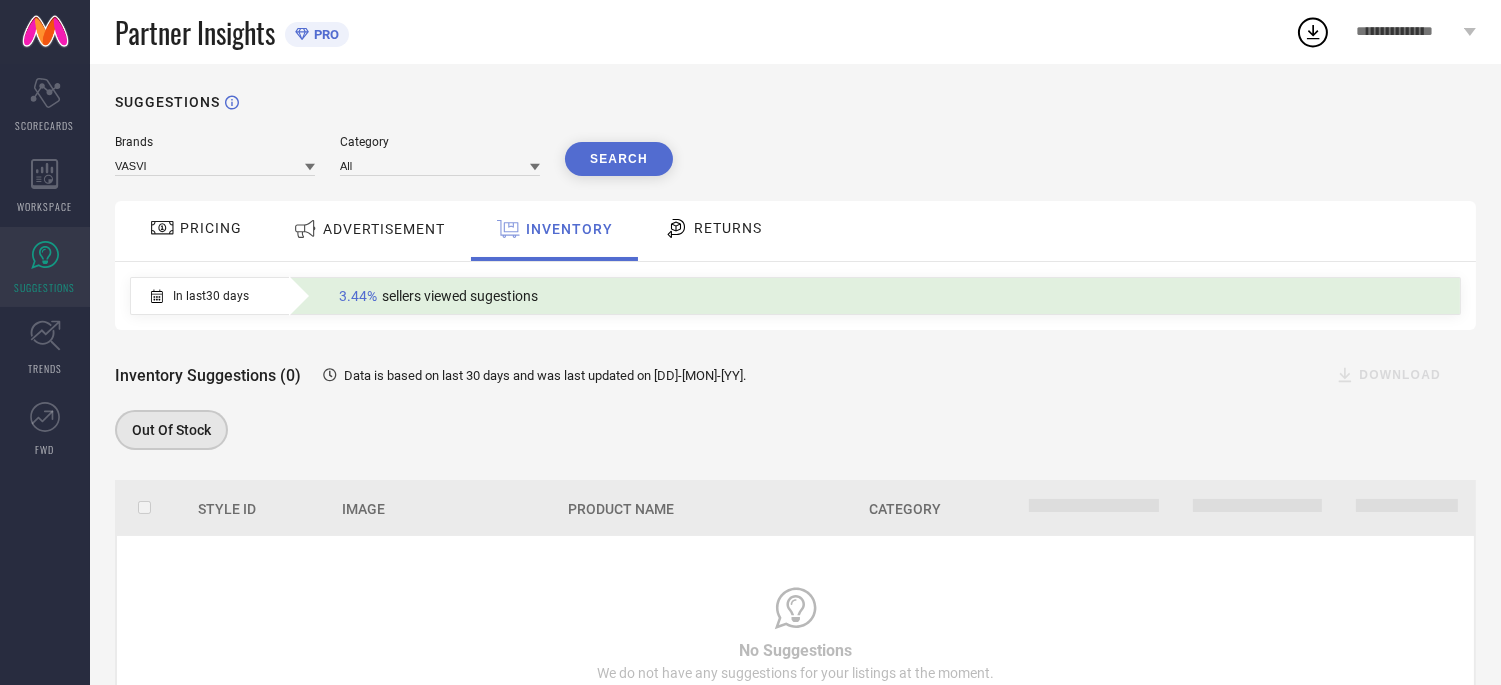 click on "RETURNS" at bounding box center (713, 228) 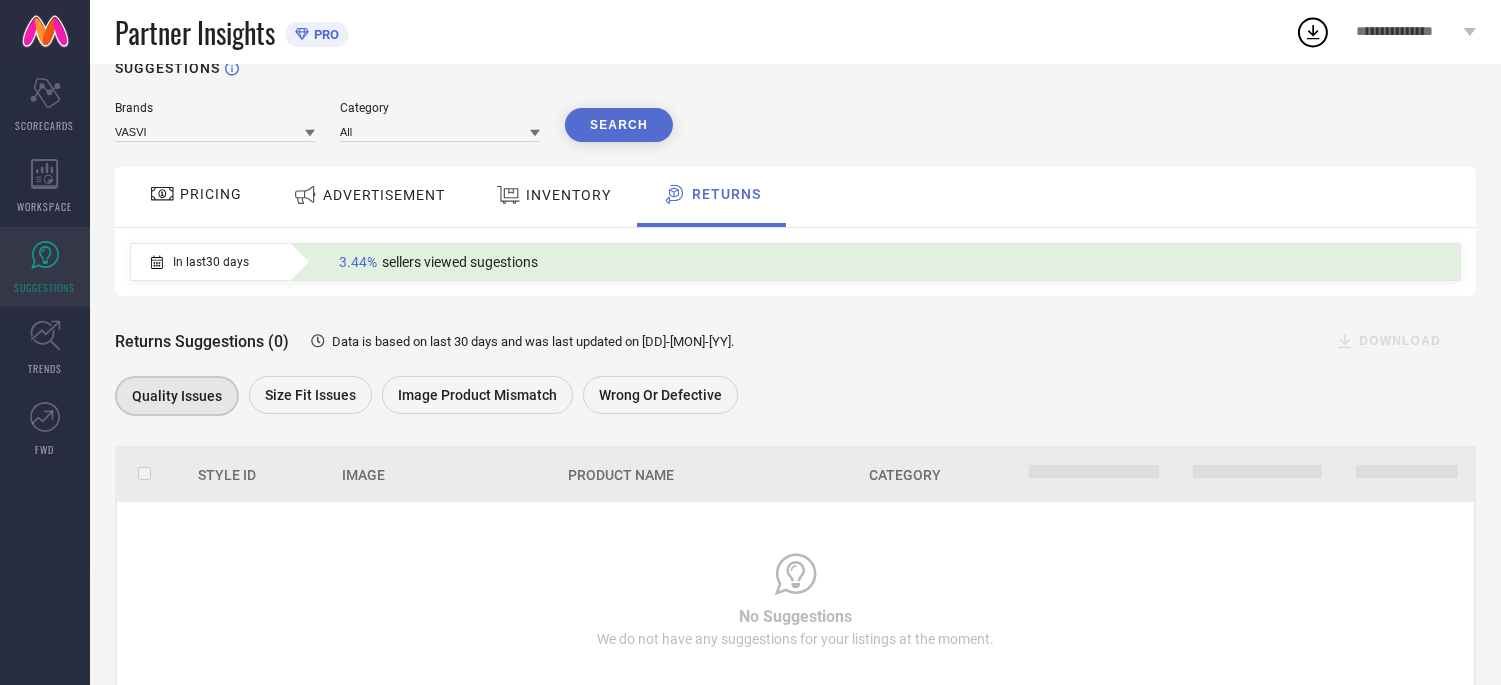 scroll, scrollTop: 0, scrollLeft: 0, axis: both 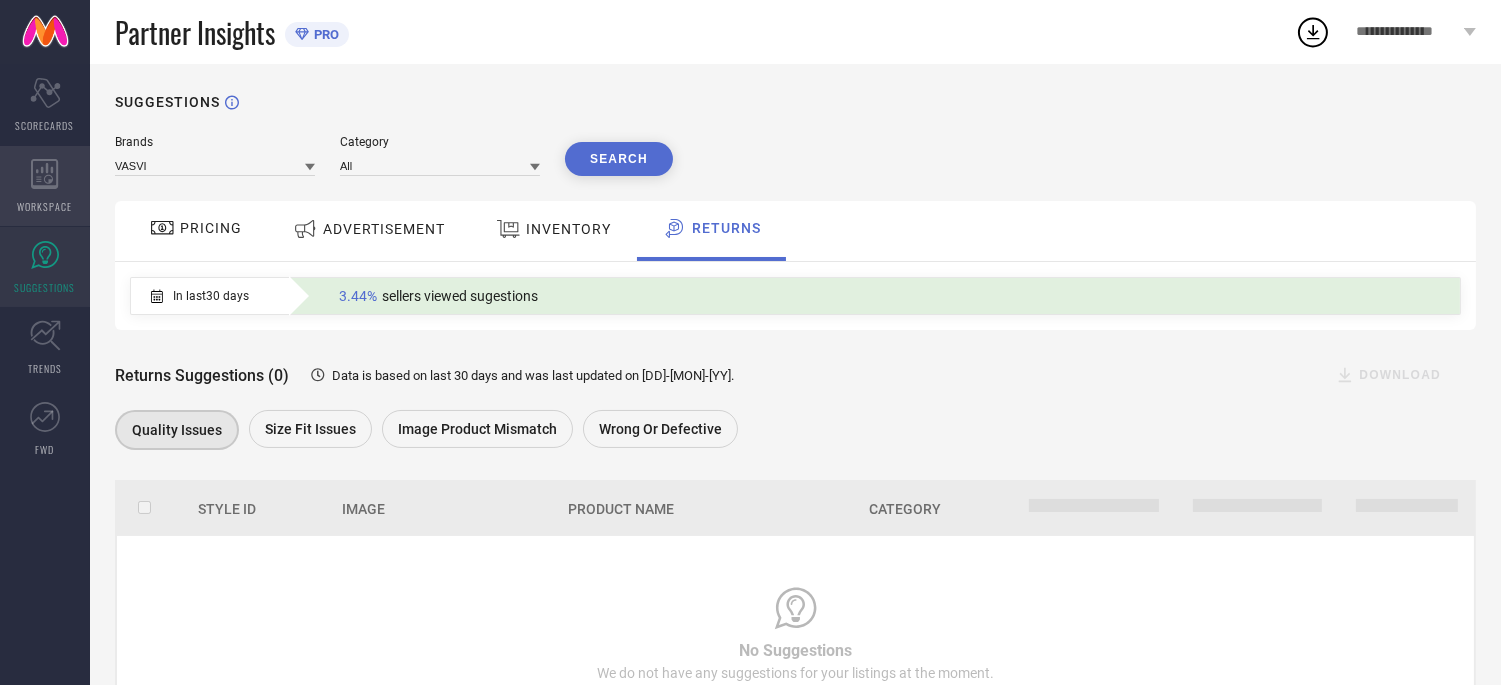 click 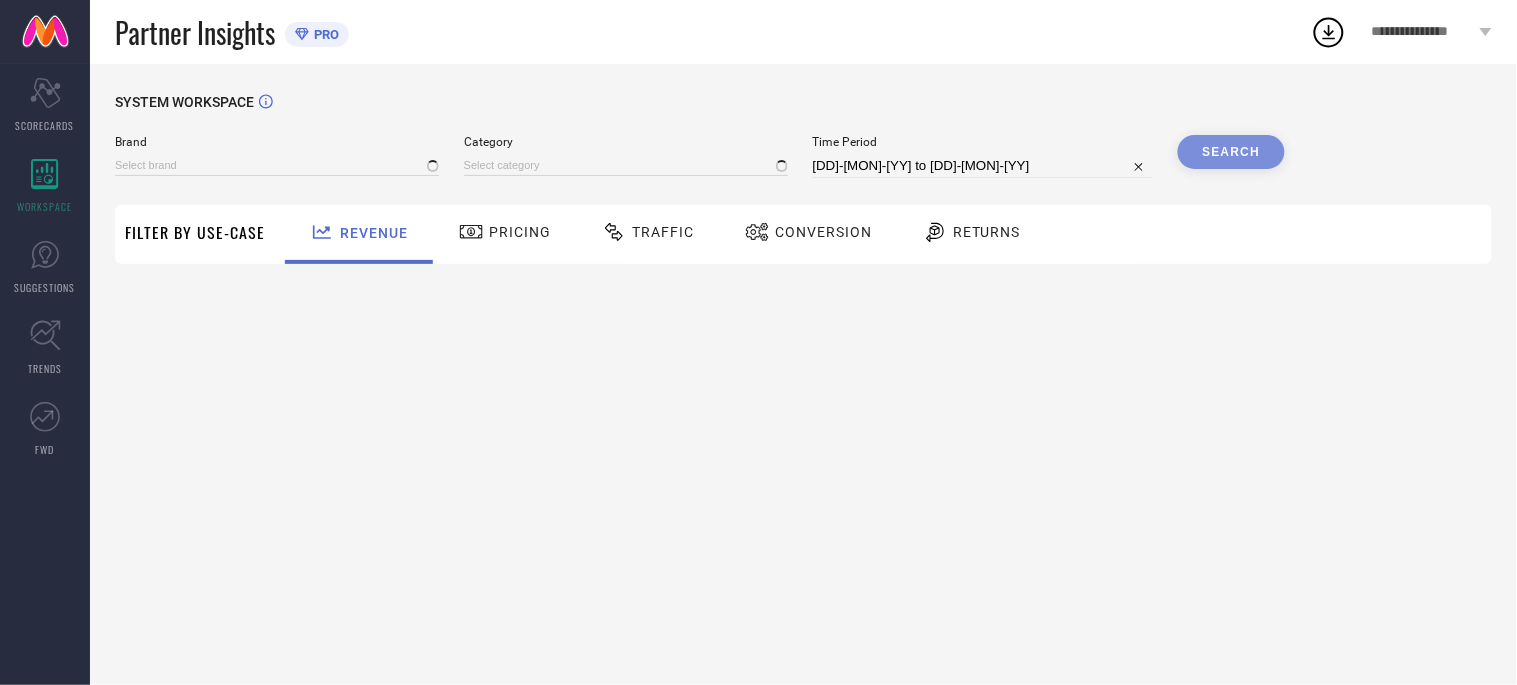 type on "VASVI" 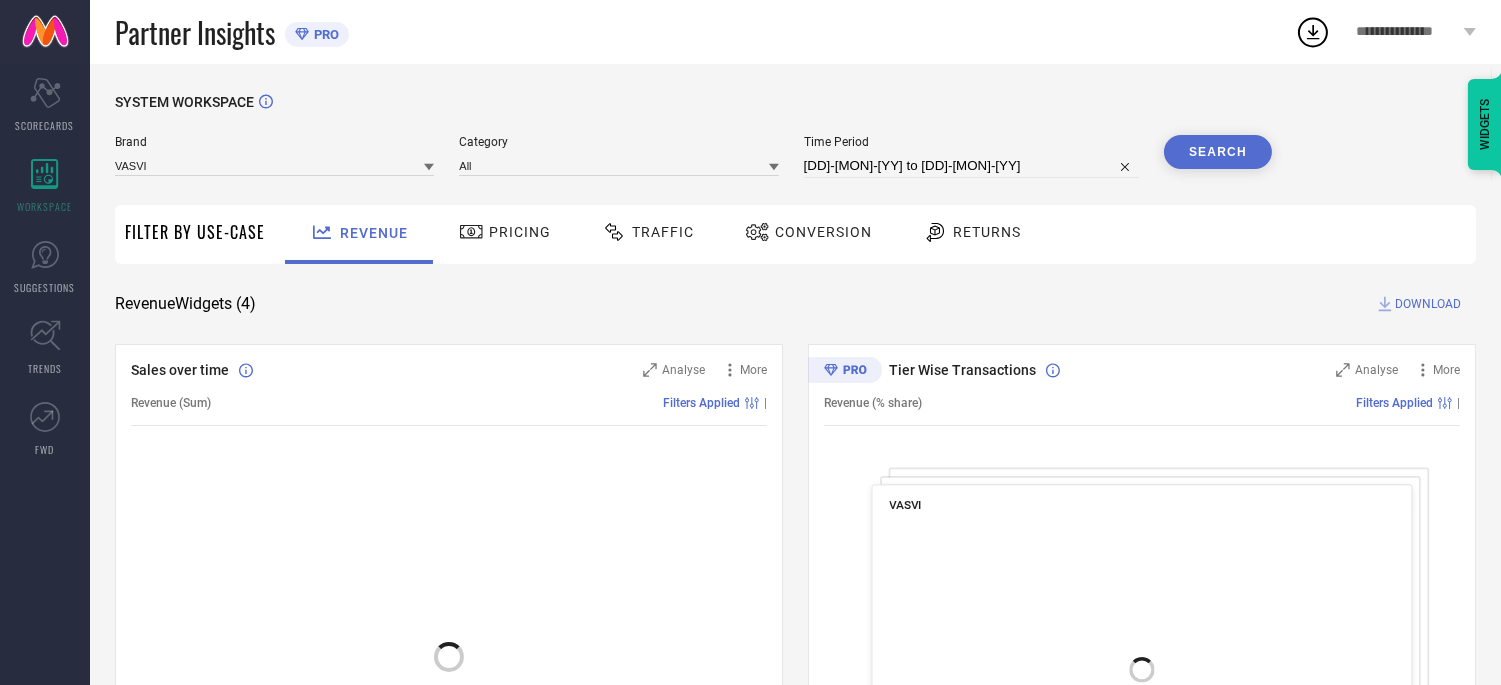 click on "Pricing" at bounding box center [505, 234] 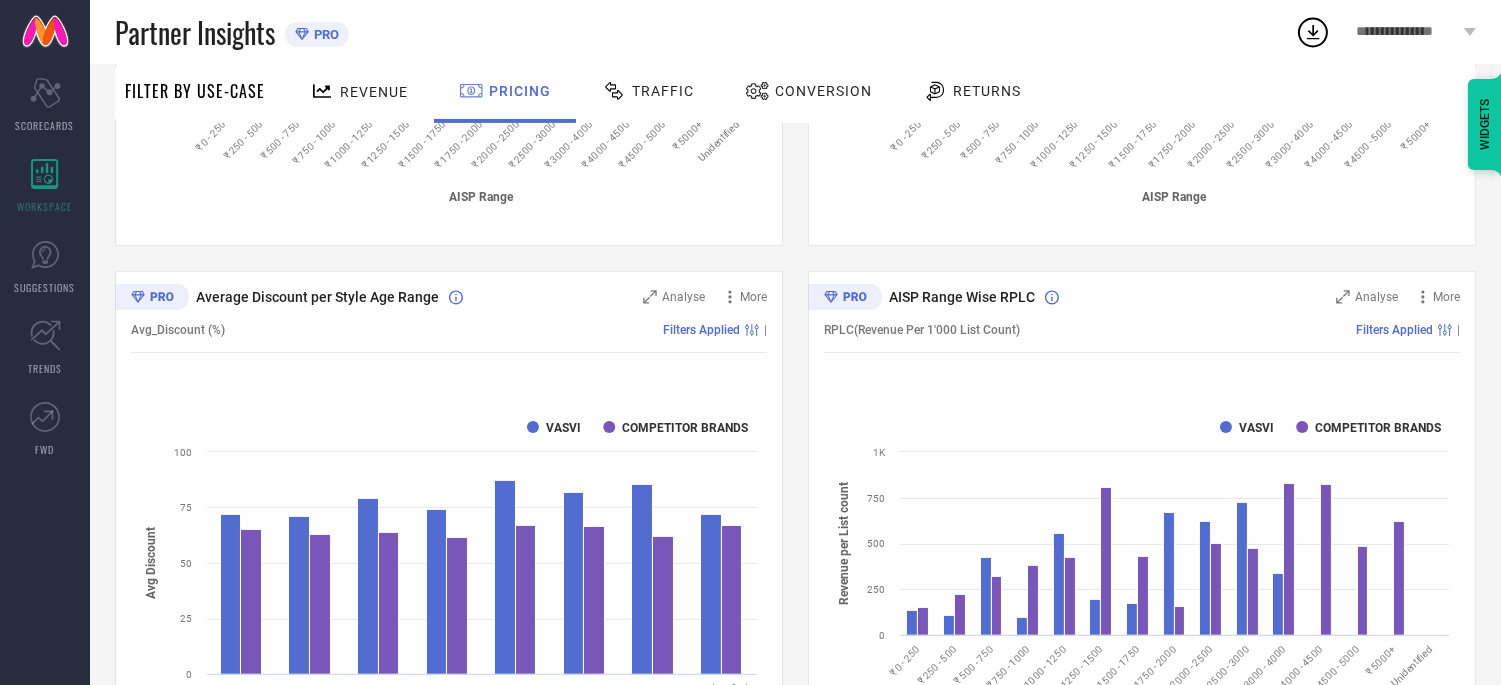scroll, scrollTop: 1222, scrollLeft: 0, axis: vertical 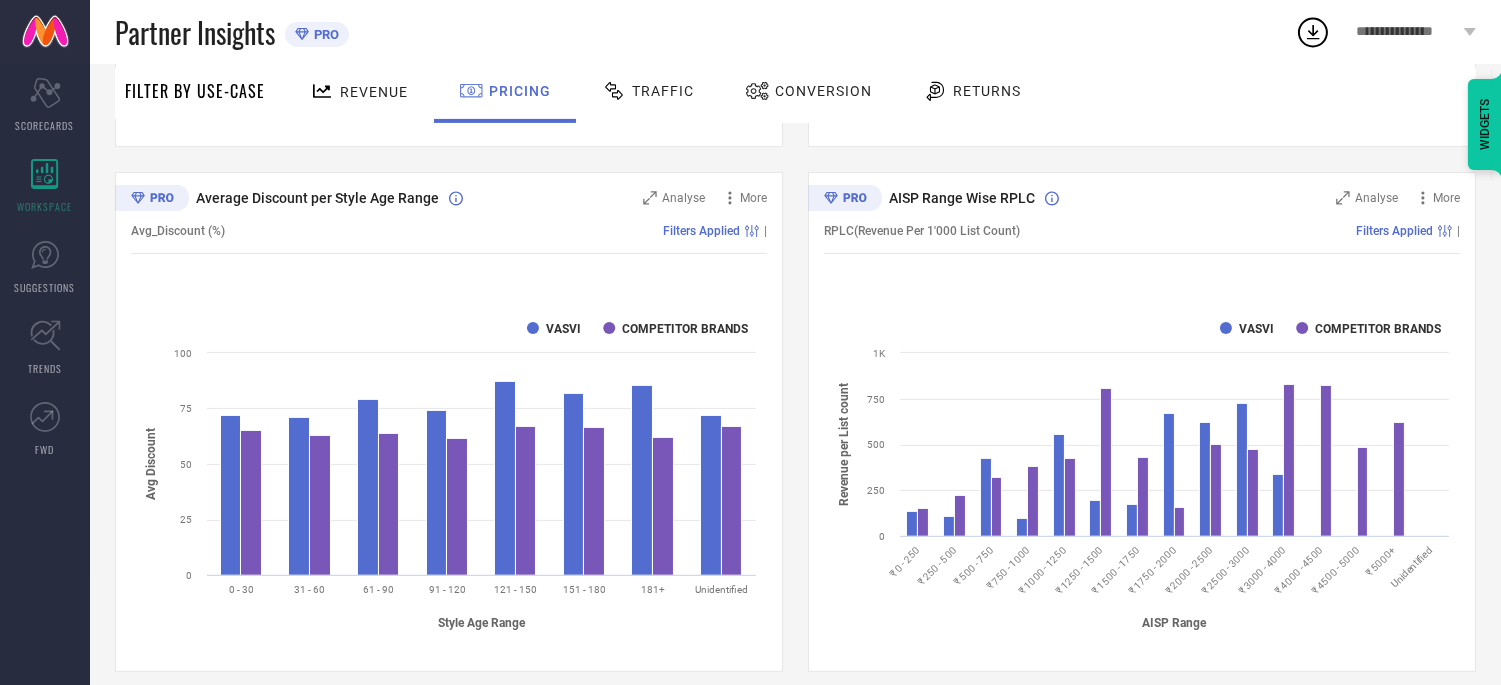 click on "Traffic" at bounding box center (663, 91) 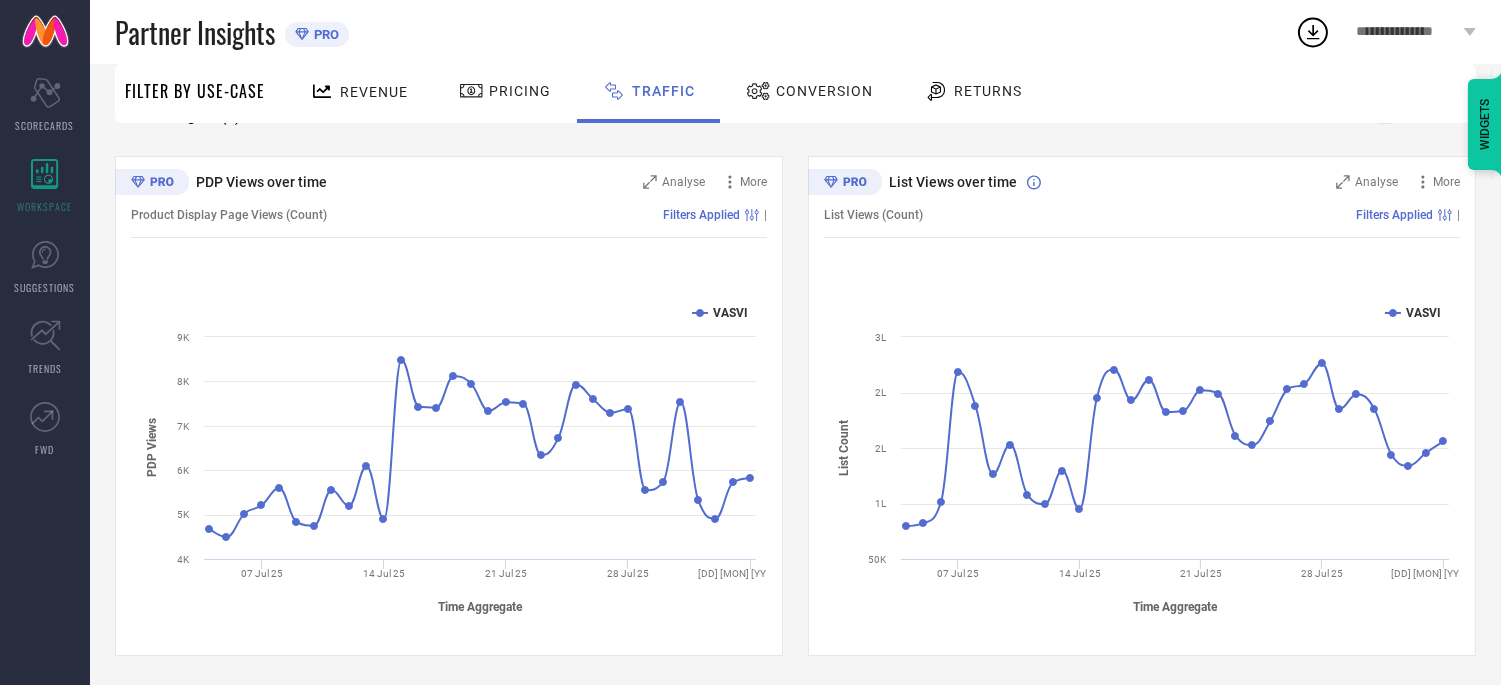 scroll, scrollTop: 77, scrollLeft: 0, axis: vertical 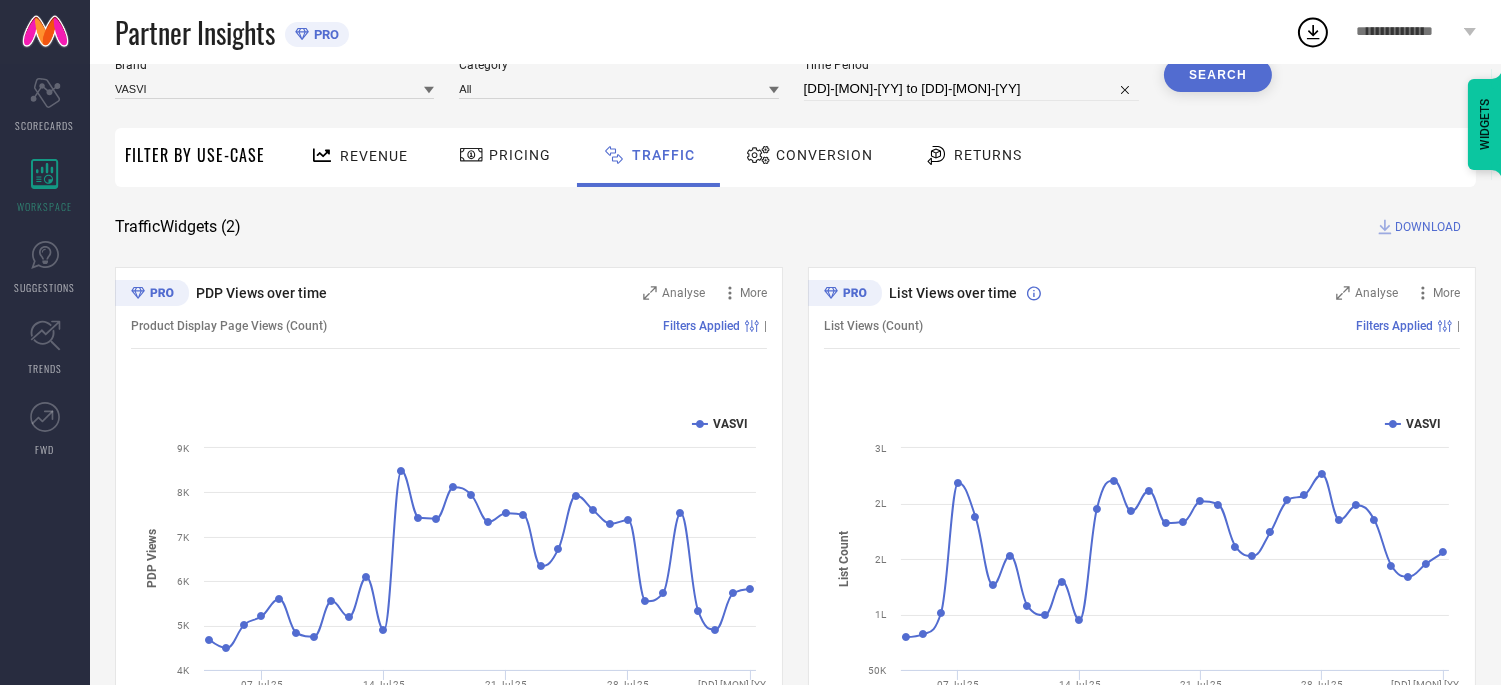 click on "Conversion" at bounding box center [809, 155] 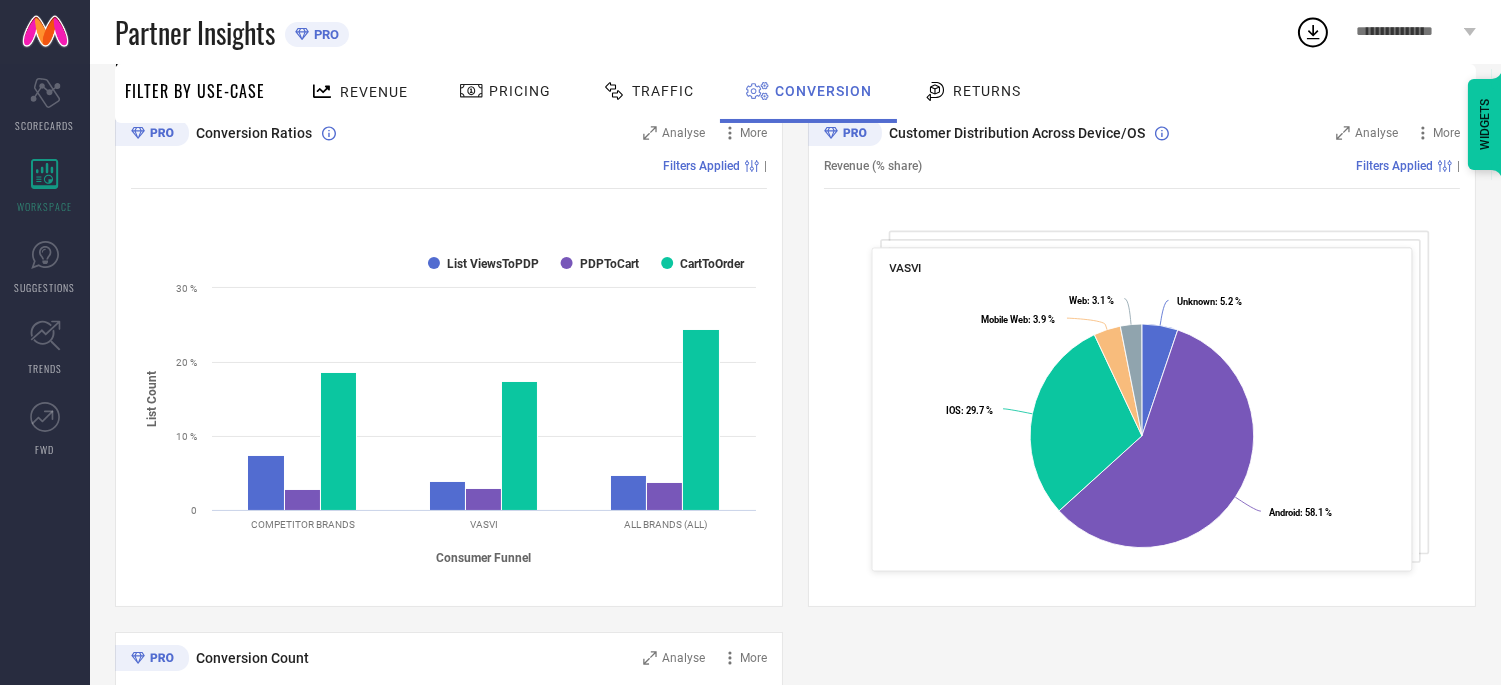 scroll, scrollTop: 222, scrollLeft: 0, axis: vertical 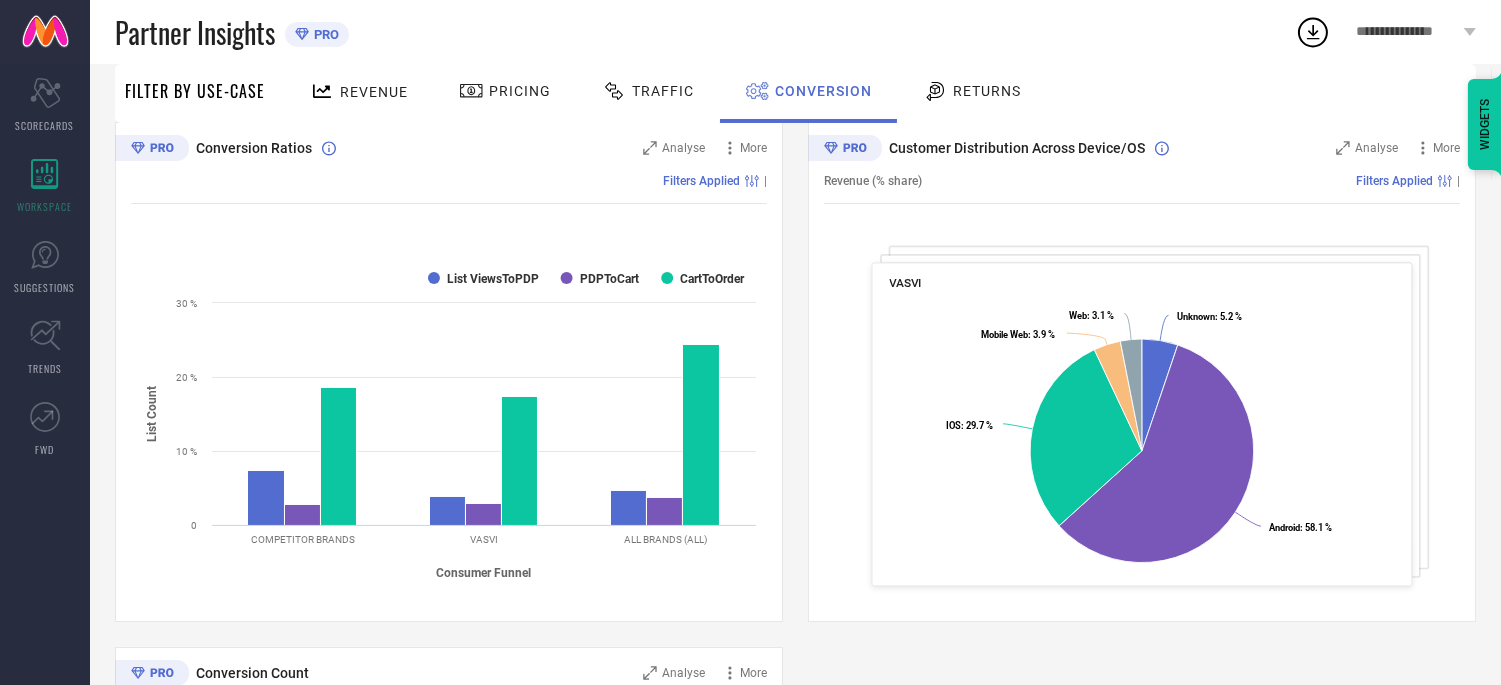 click on "Traffic" at bounding box center (663, 91) 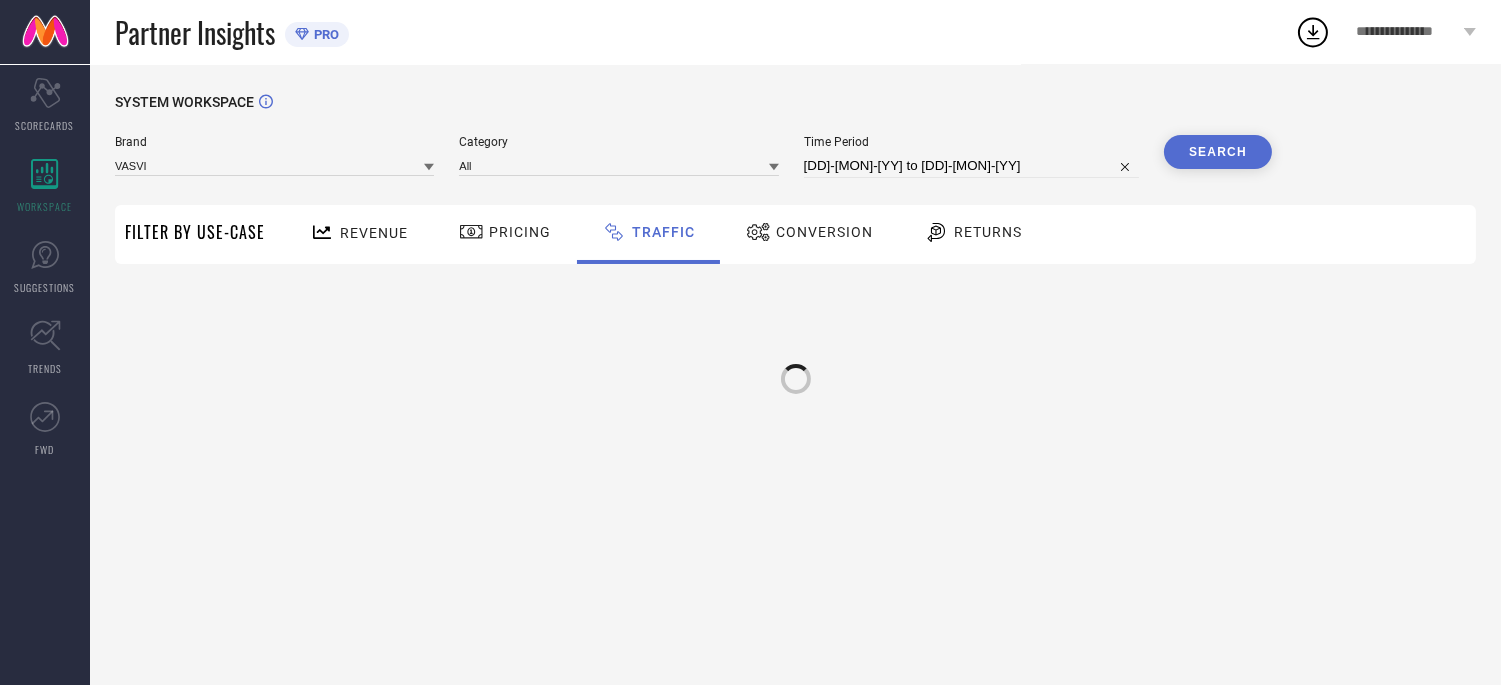 scroll, scrollTop: 0, scrollLeft: 0, axis: both 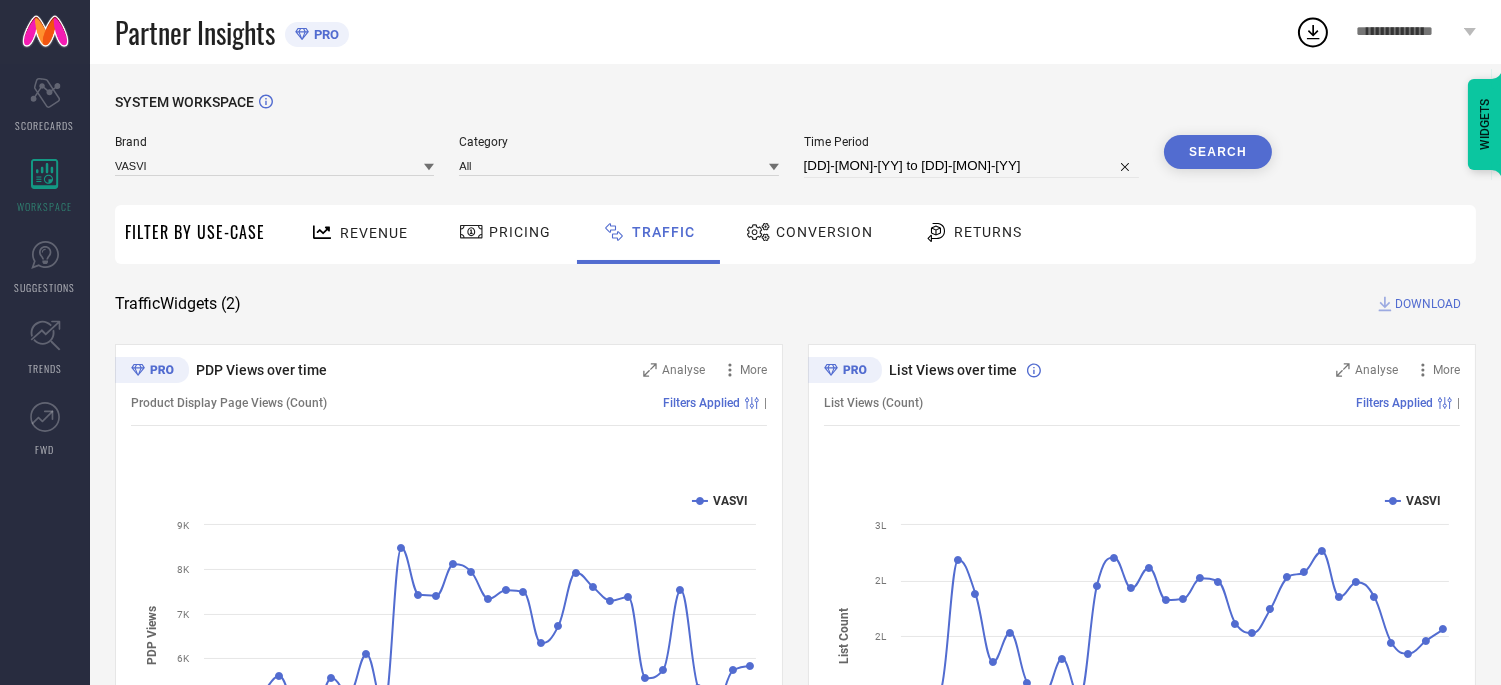 click on "Pricing" at bounding box center [520, 232] 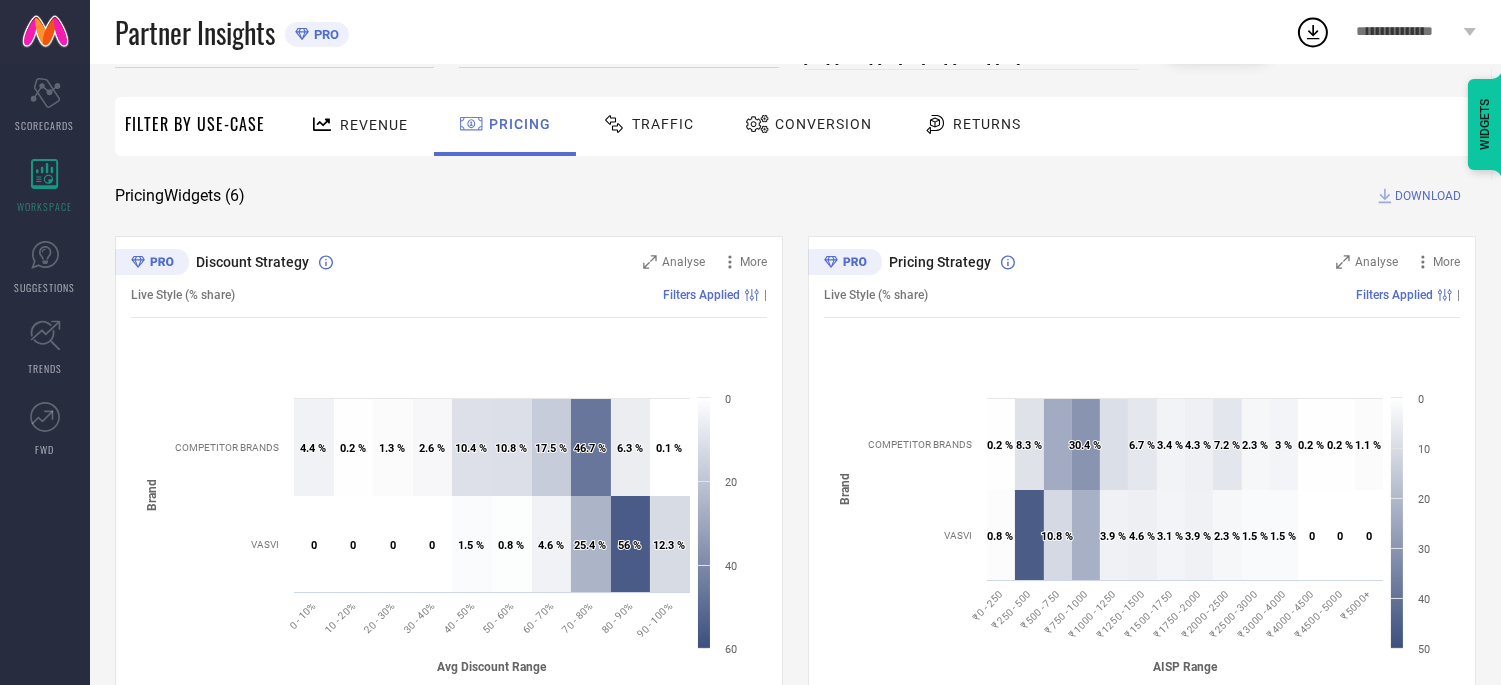 scroll, scrollTop: 0, scrollLeft: 0, axis: both 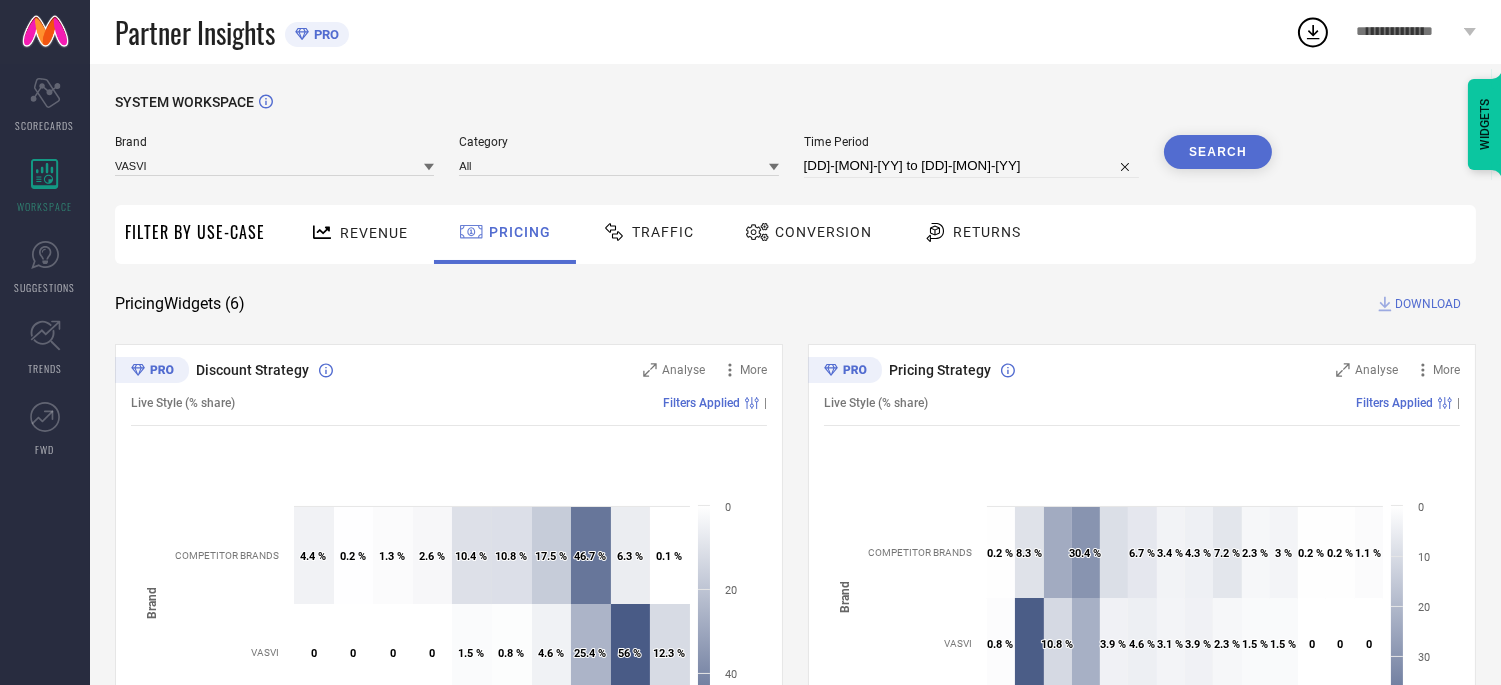 click on "Revenue" at bounding box center [374, 233] 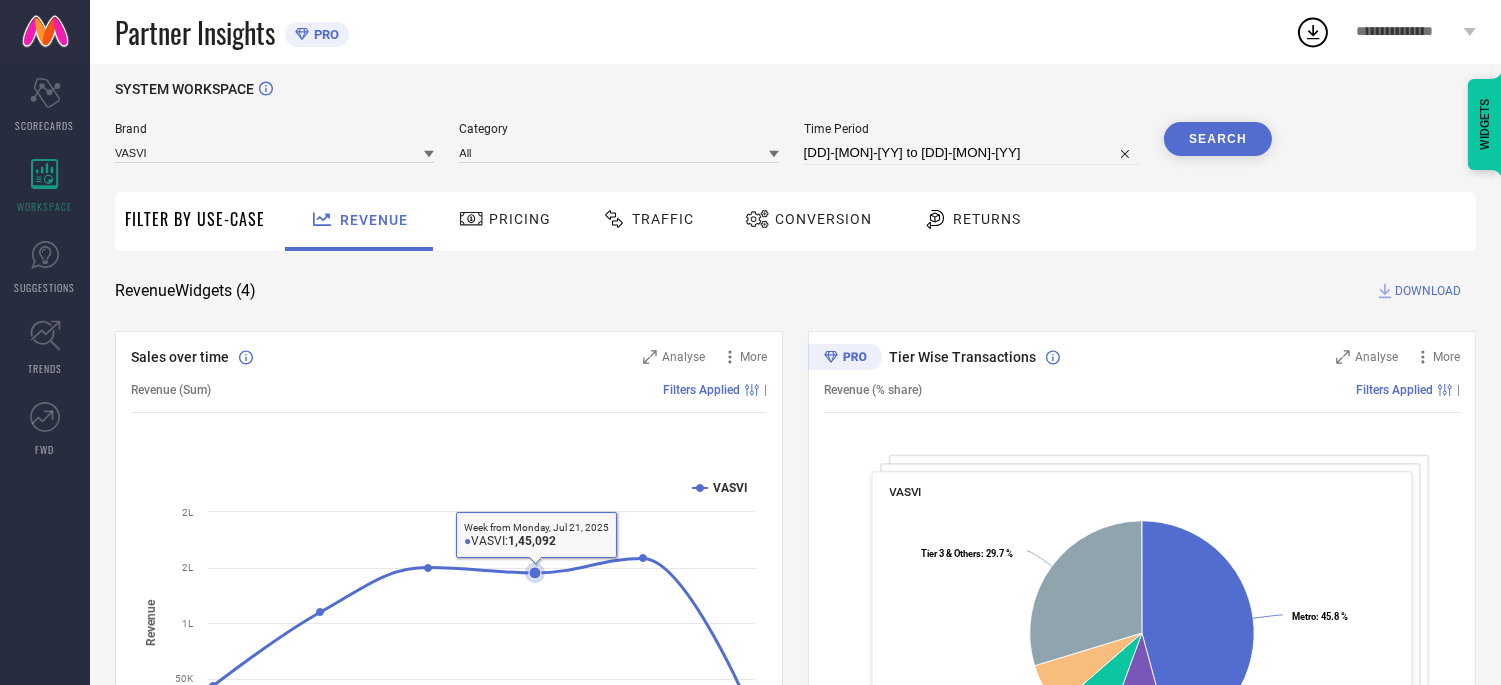 scroll, scrollTop: 0, scrollLeft: 0, axis: both 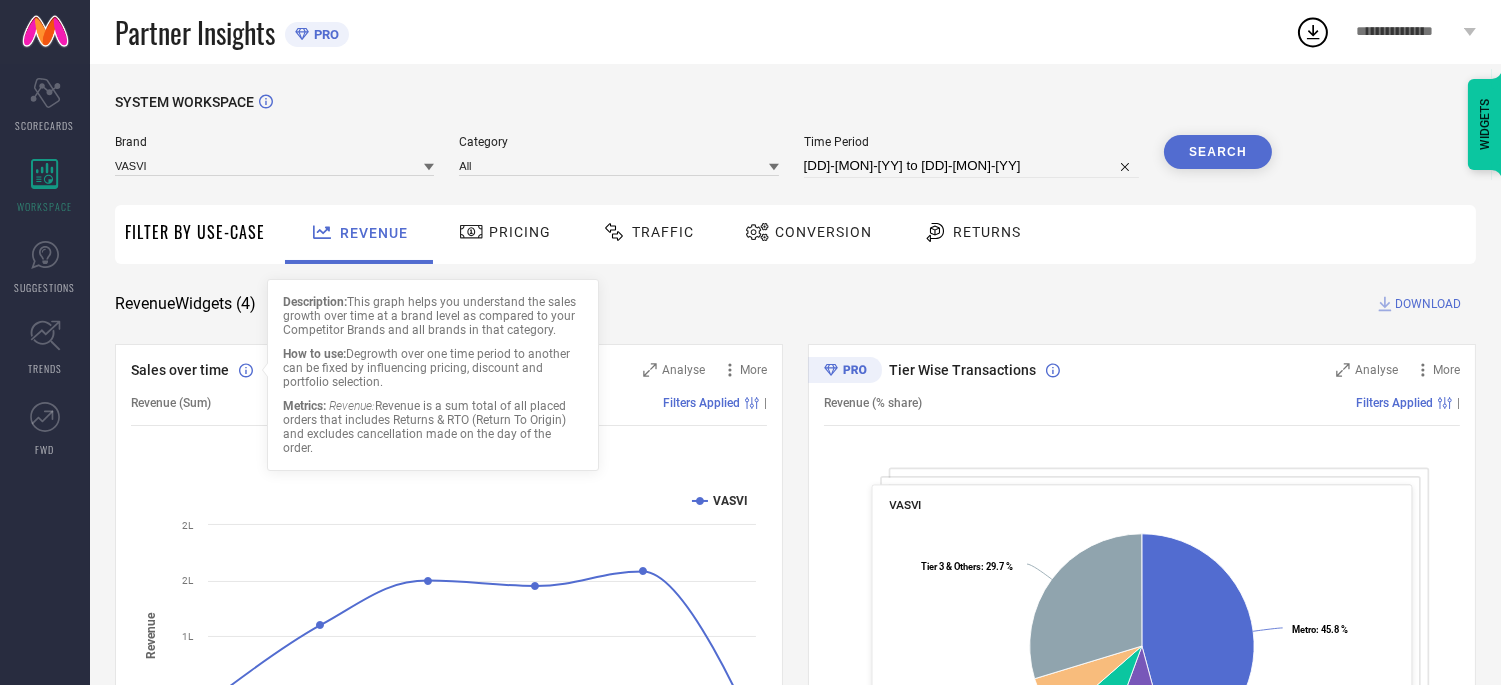 click 